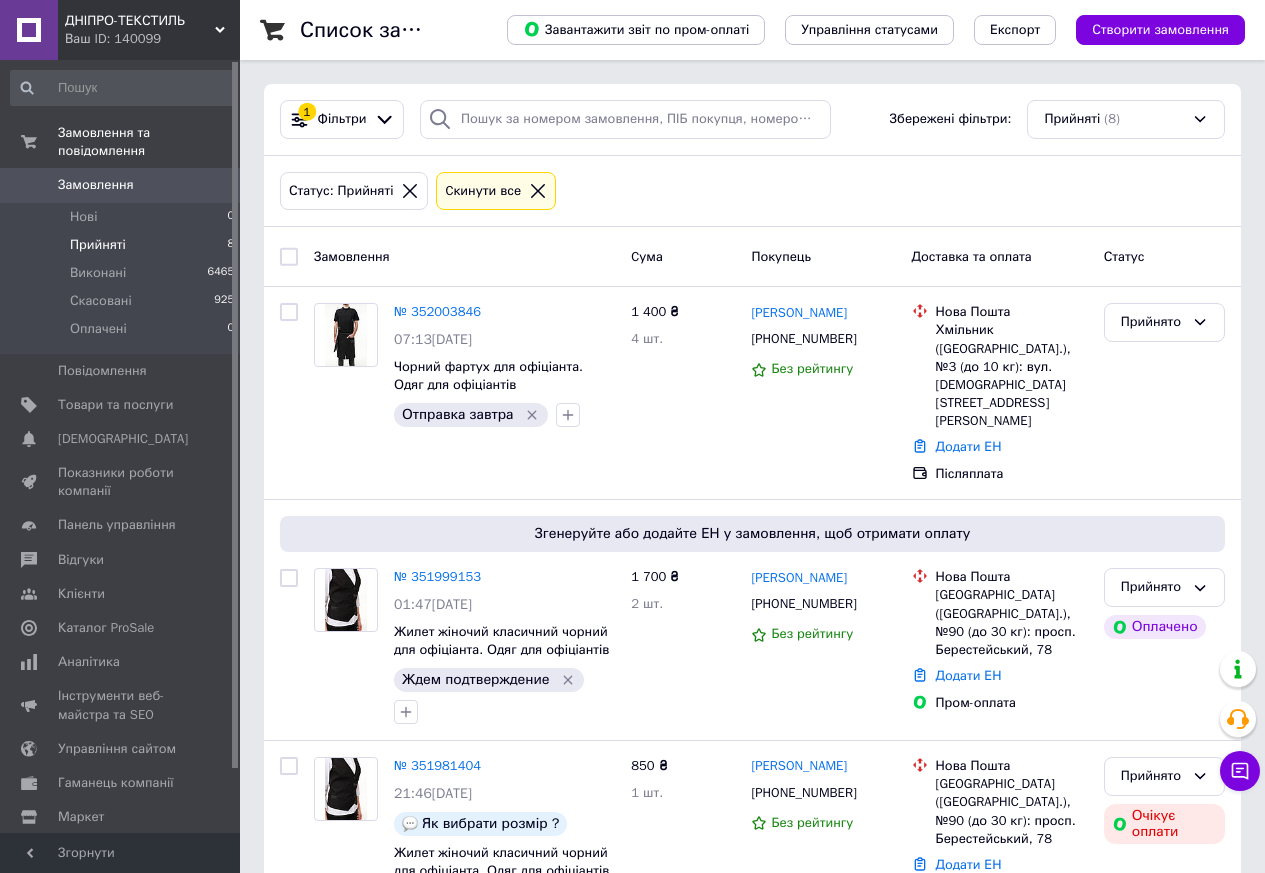scroll, scrollTop: 0, scrollLeft: 0, axis: both 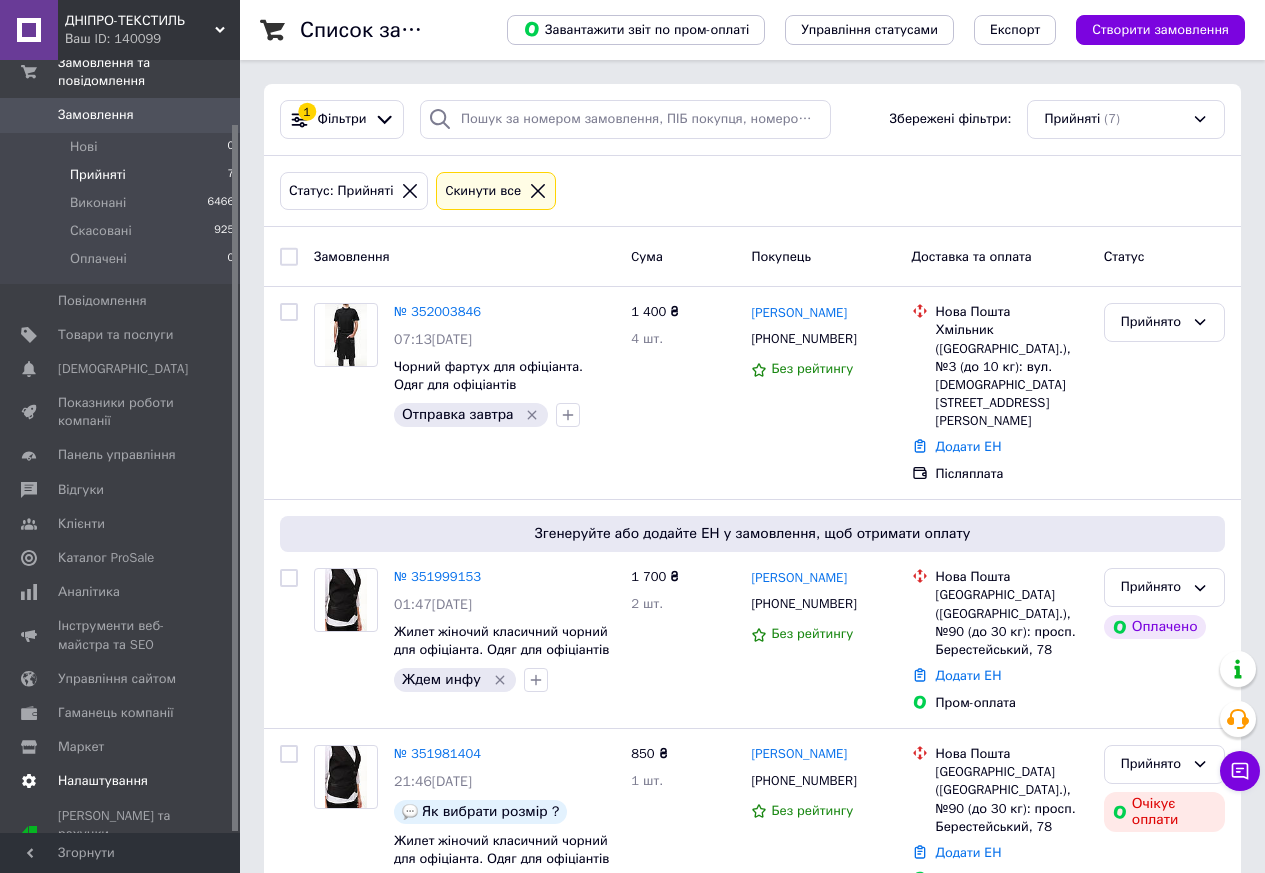 click on "Налаштування" at bounding box center [103, 781] 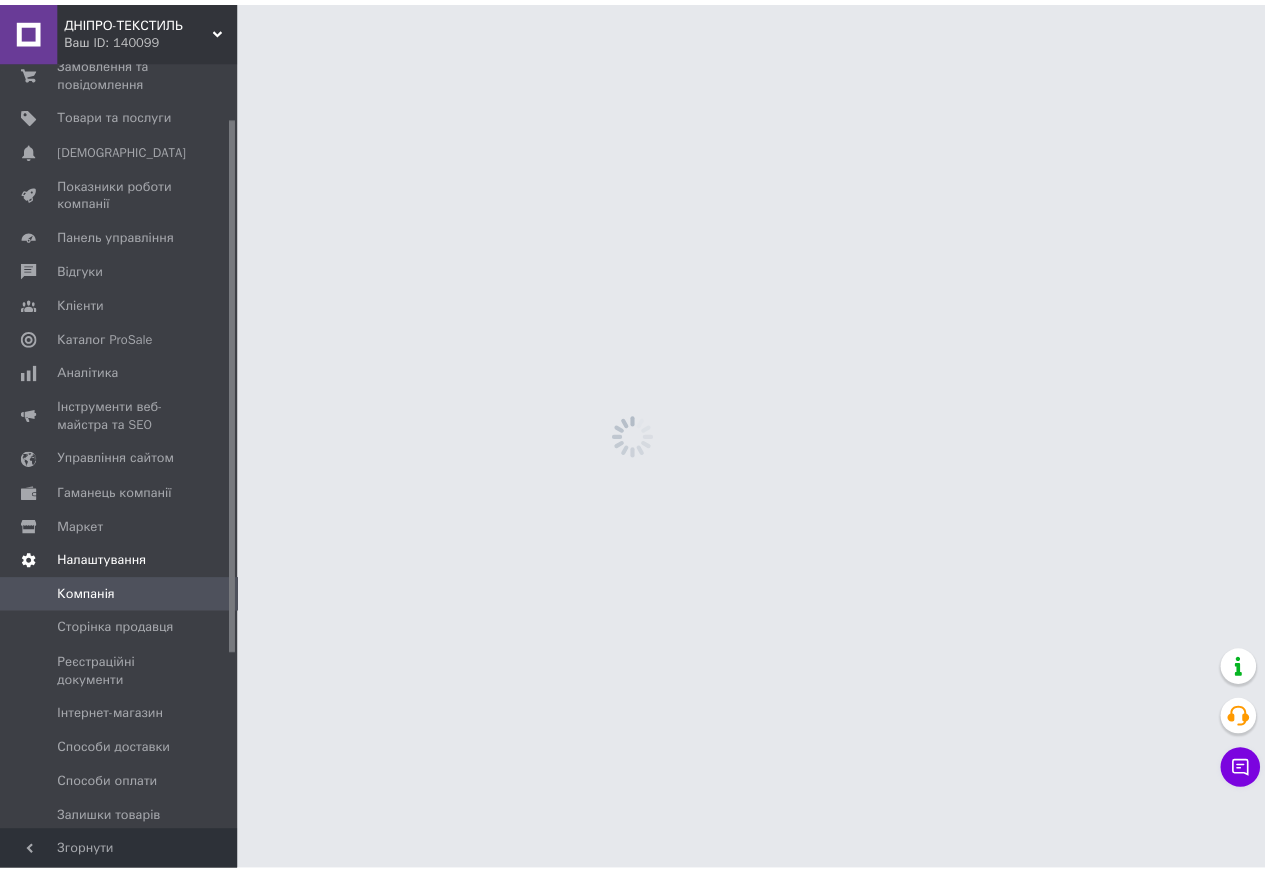 scroll, scrollTop: 79, scrollLeft: 0, axis: vertical 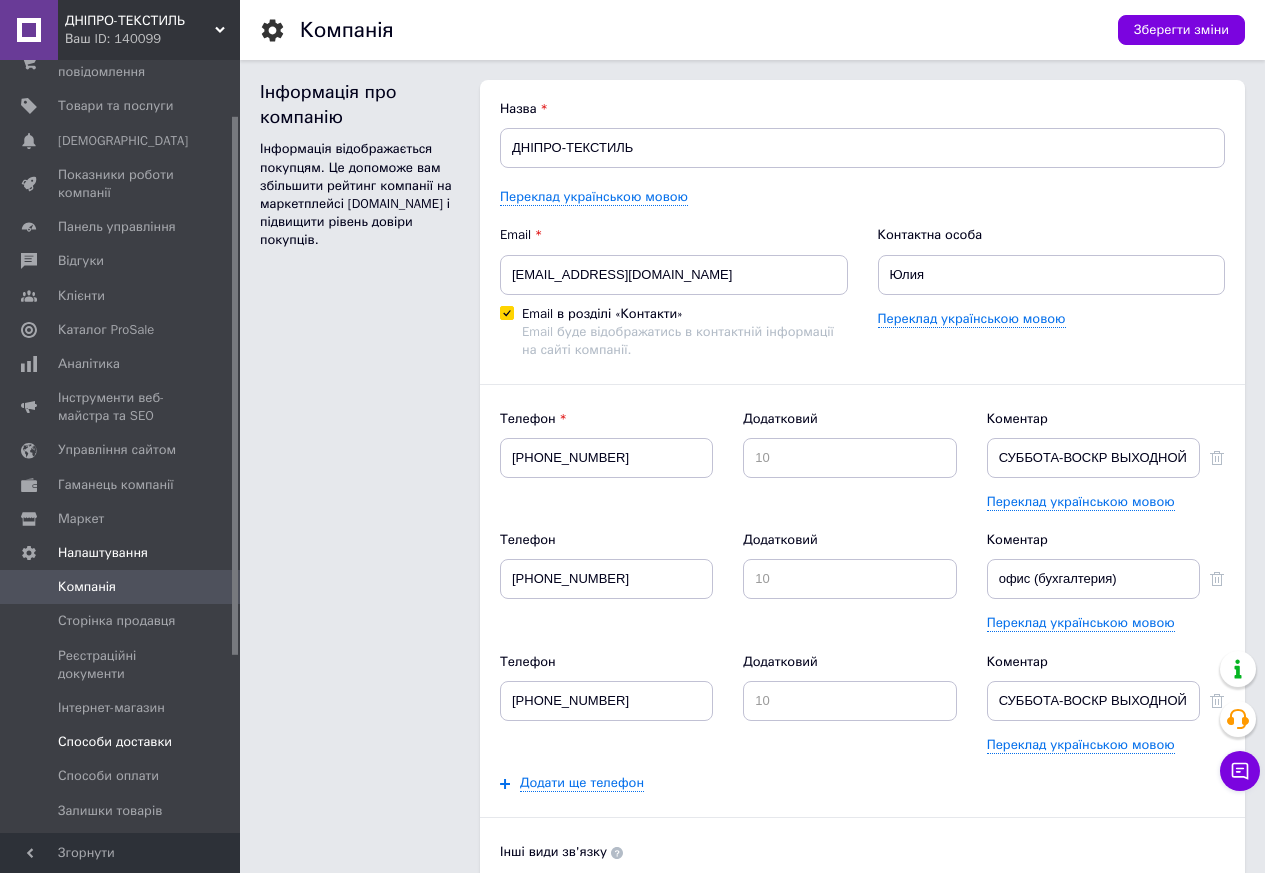 click on "Способи доставки" at bounding box center (115, 742) 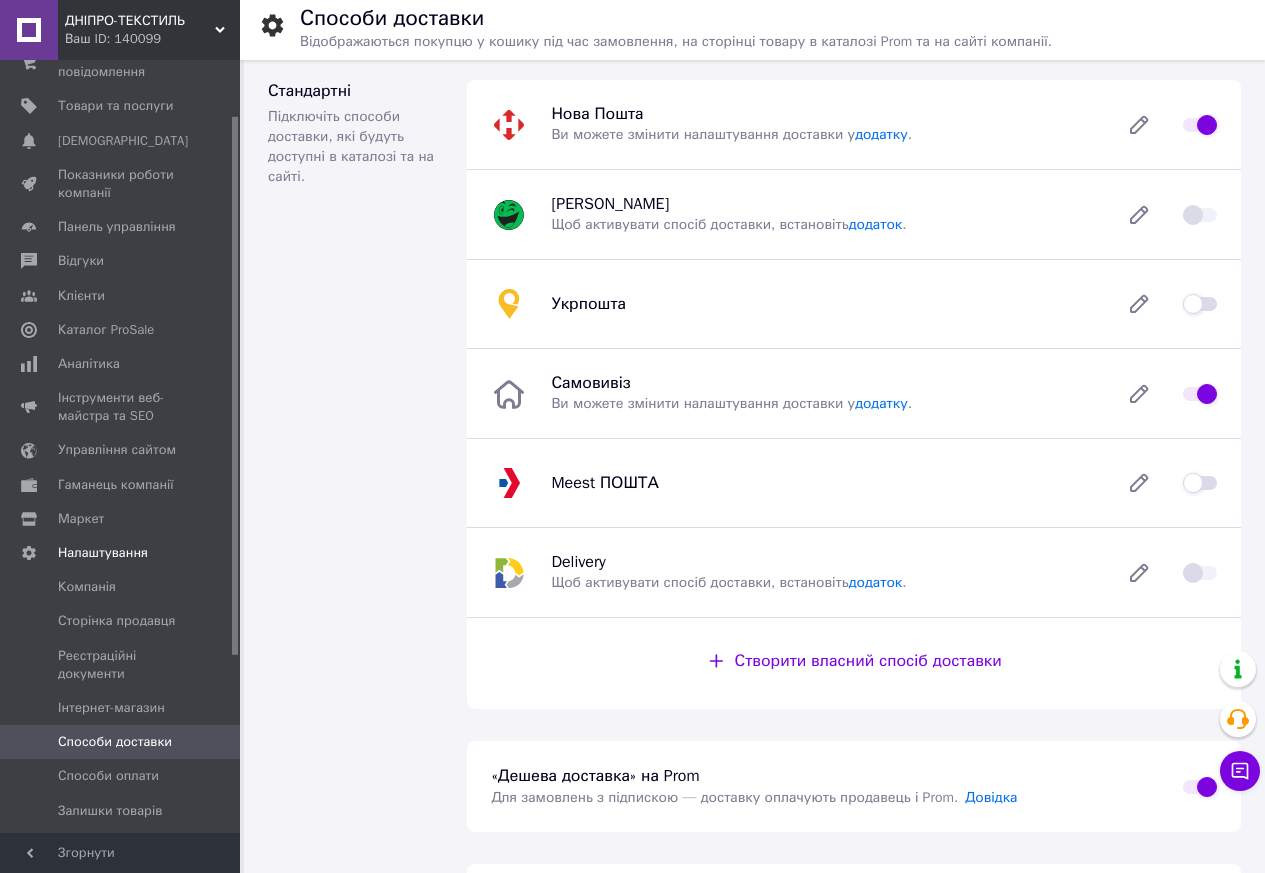 click at bounding box center (1200, 304) 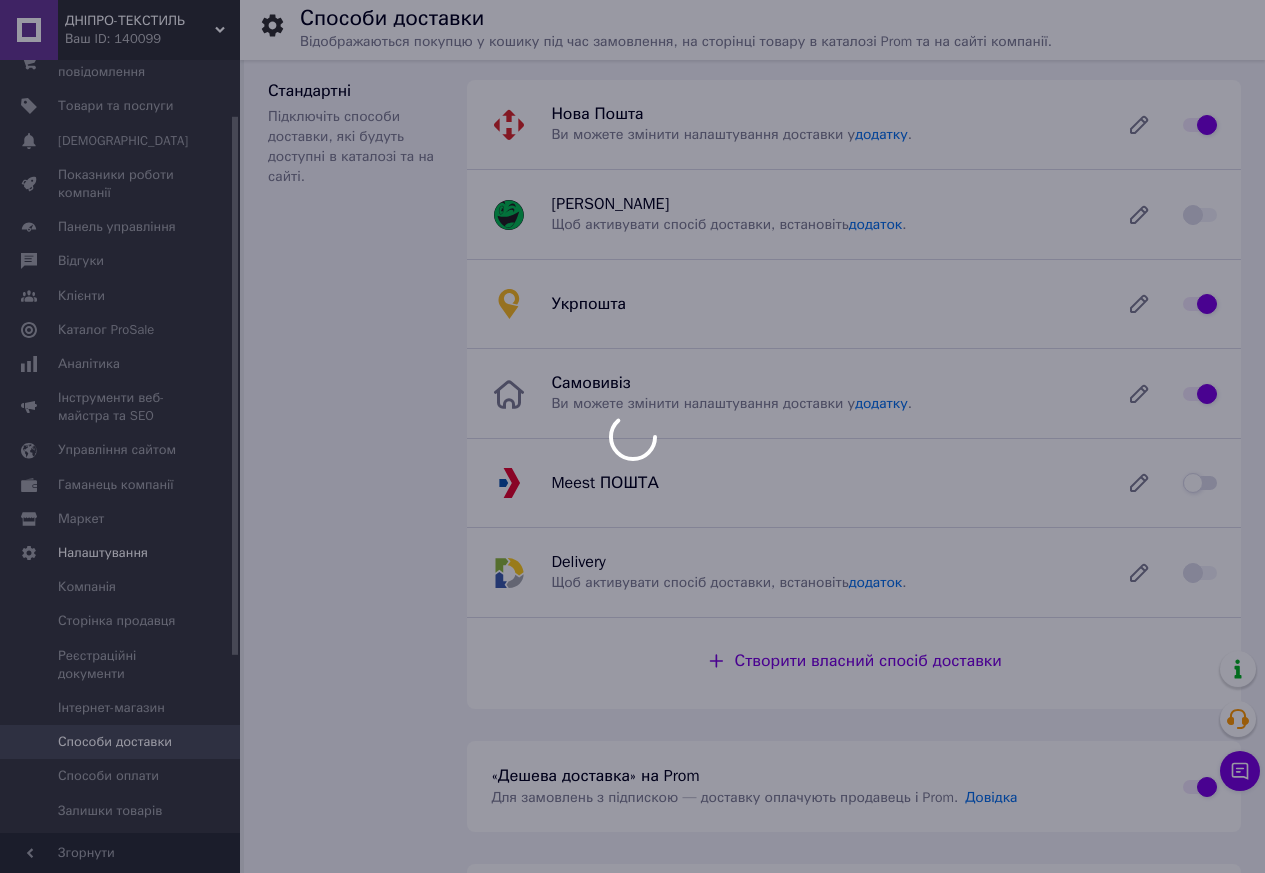 checkbox on "false" 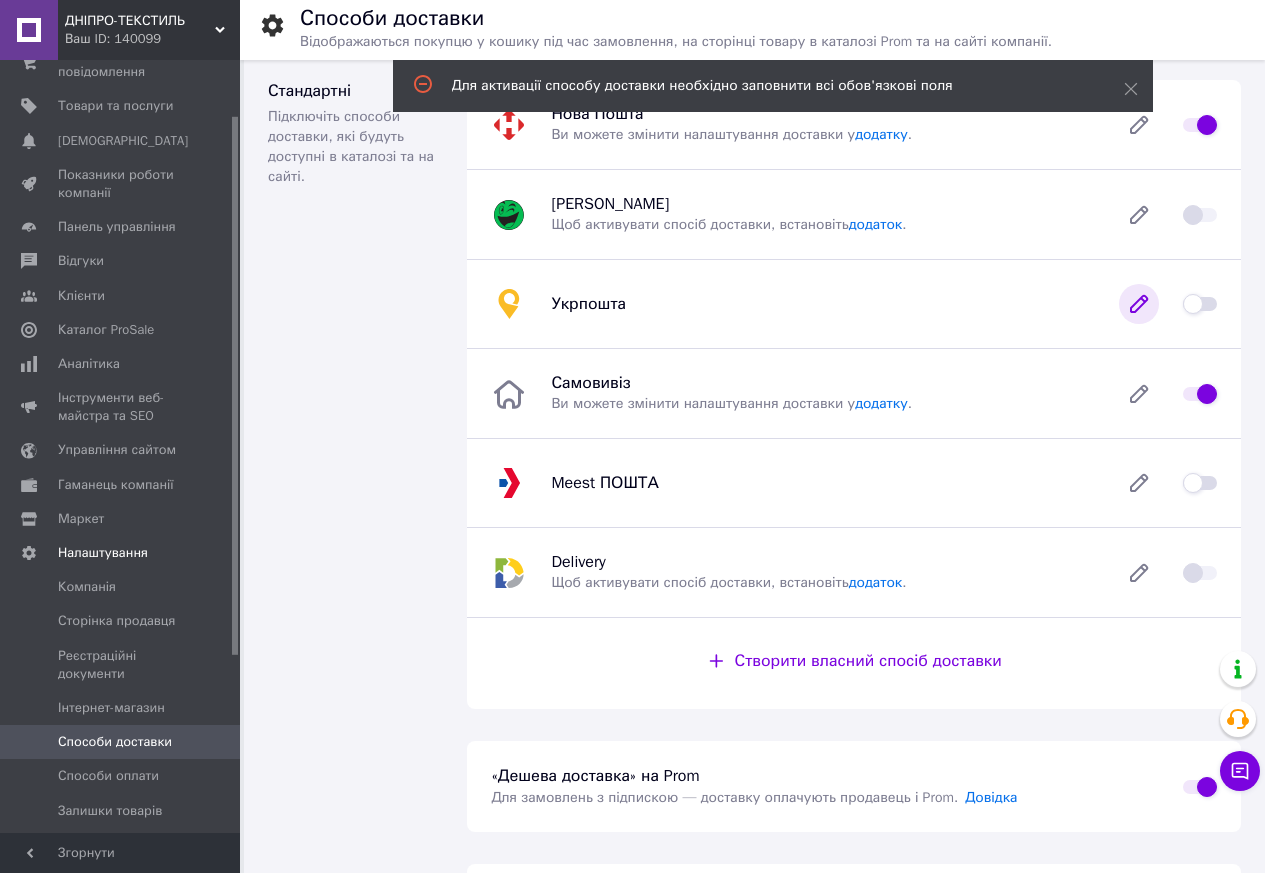 click 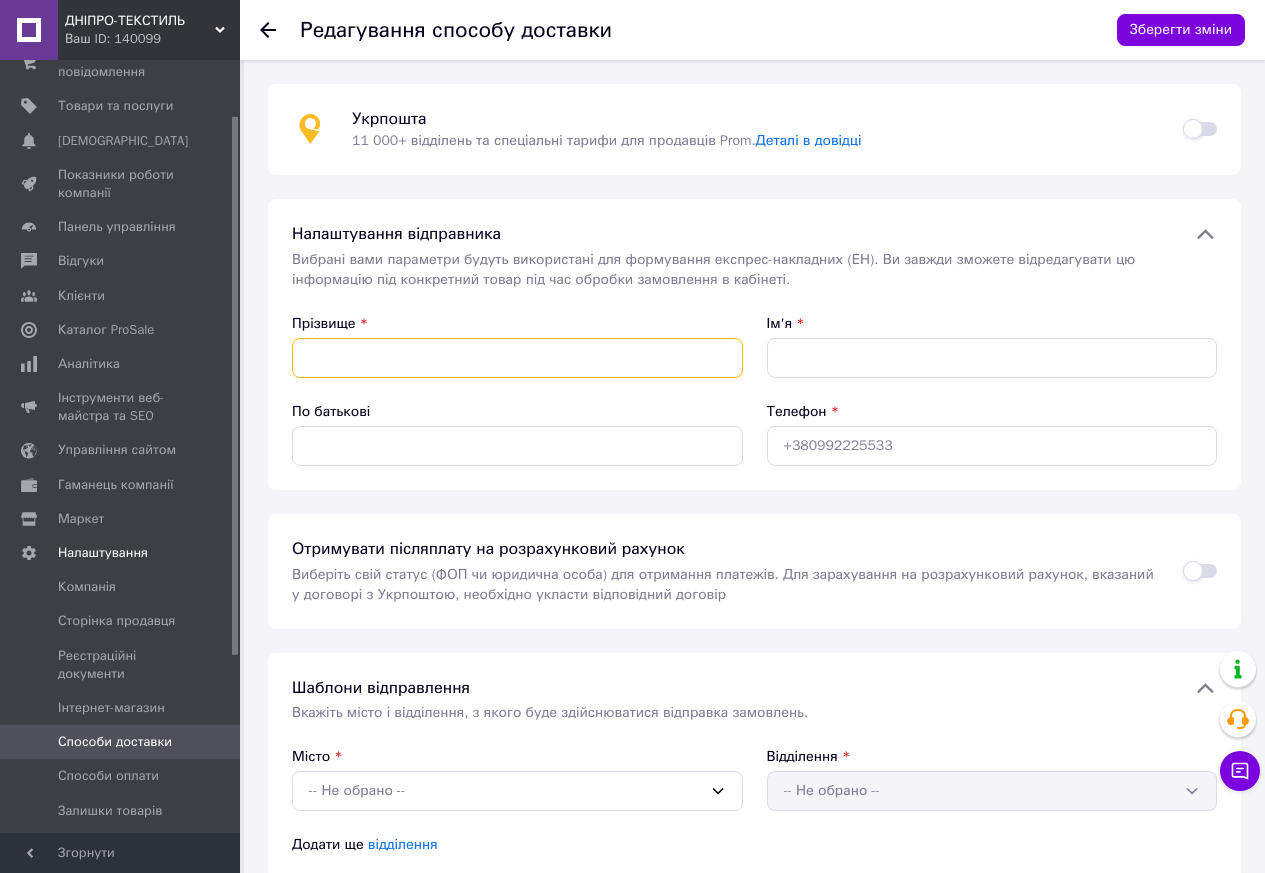 click on "Прізвище" at bounding box center (517, 358) 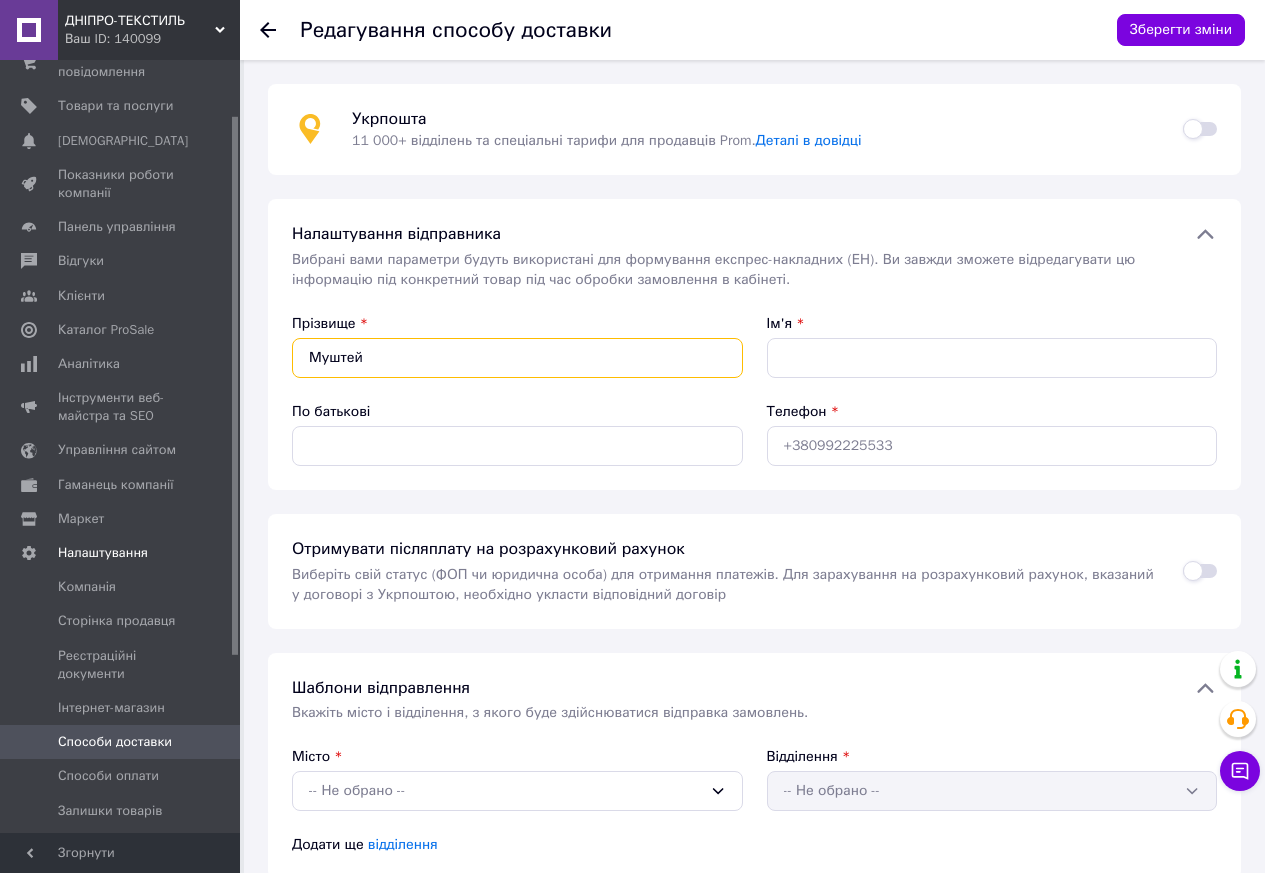 type on "Муштей" 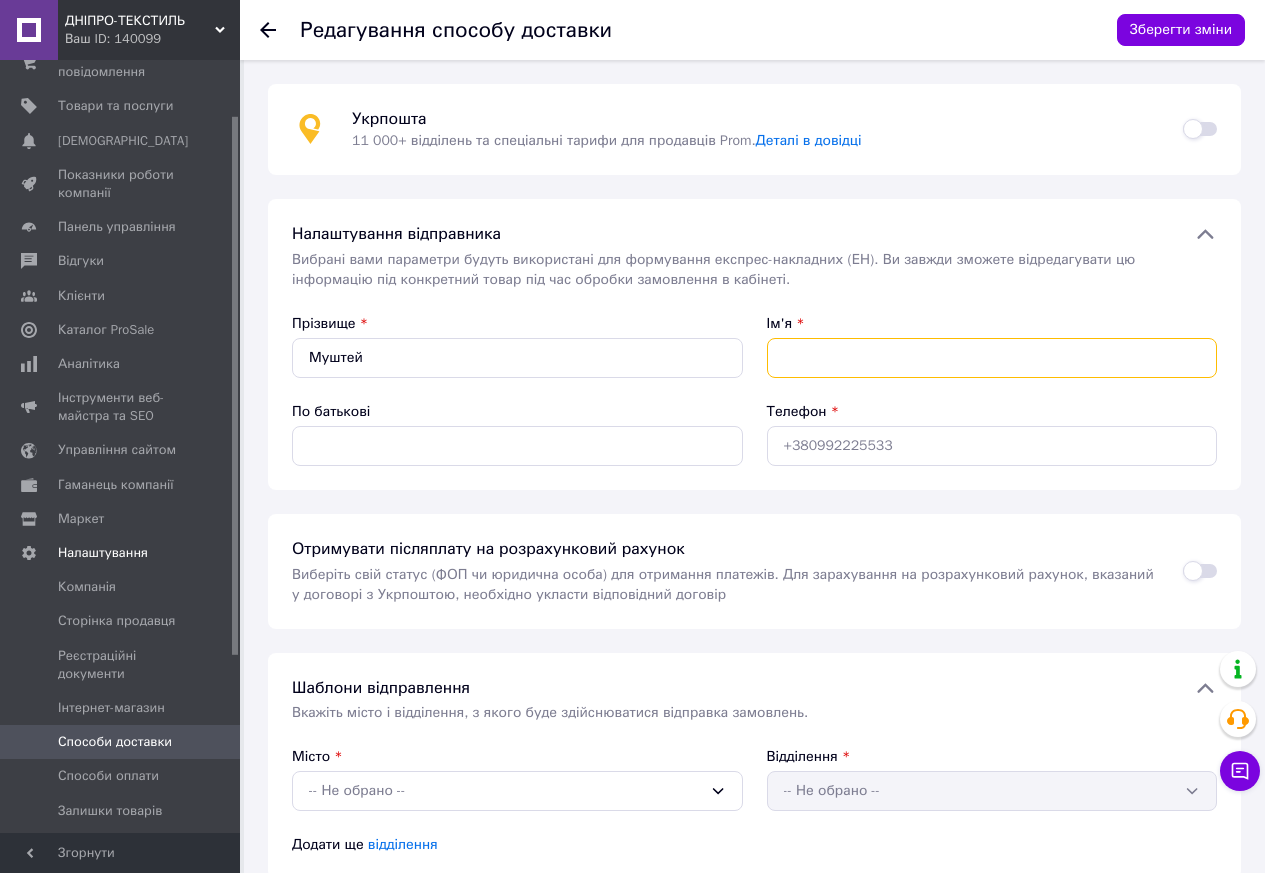 click on "Ім'я" at bounding box center [992, 358] 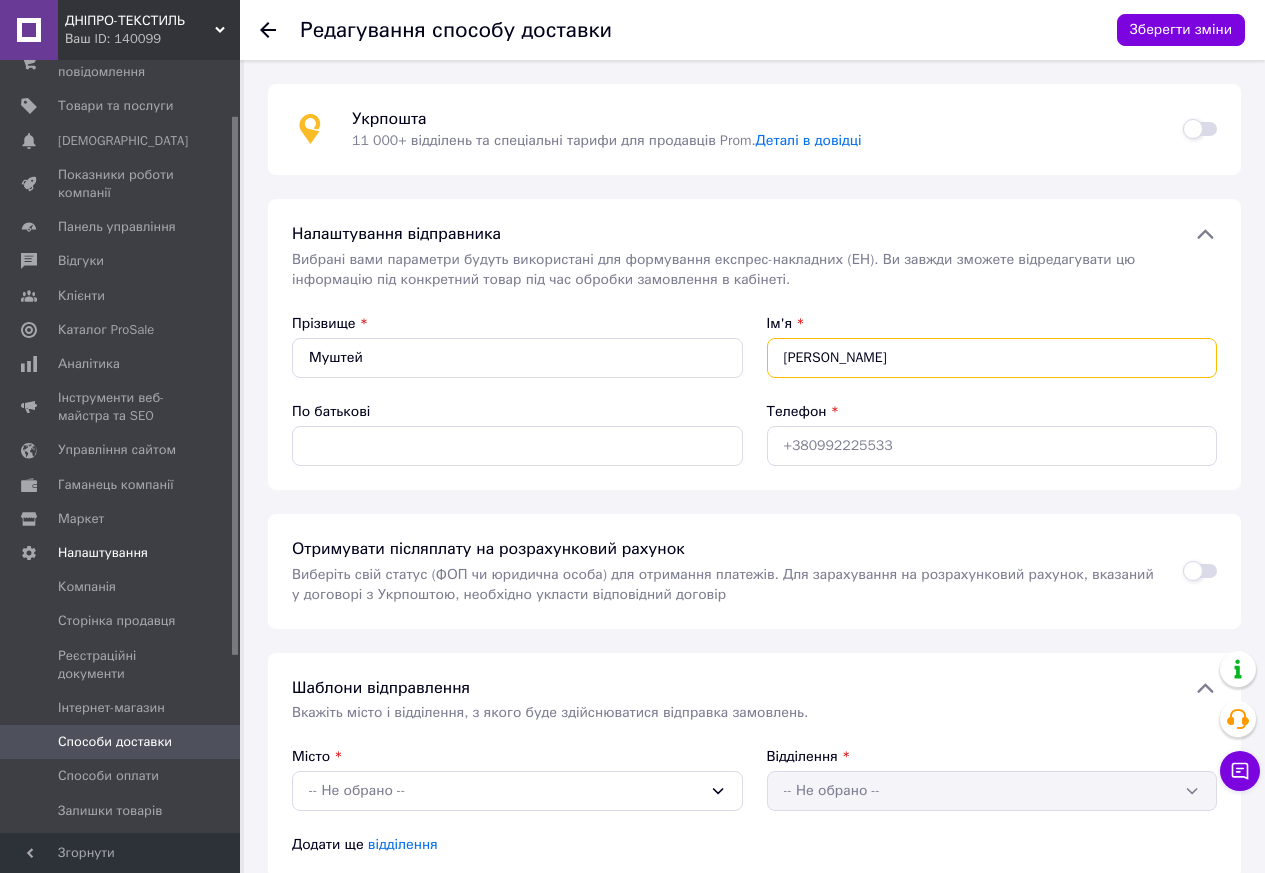 type on "[PERSON_NAME]" 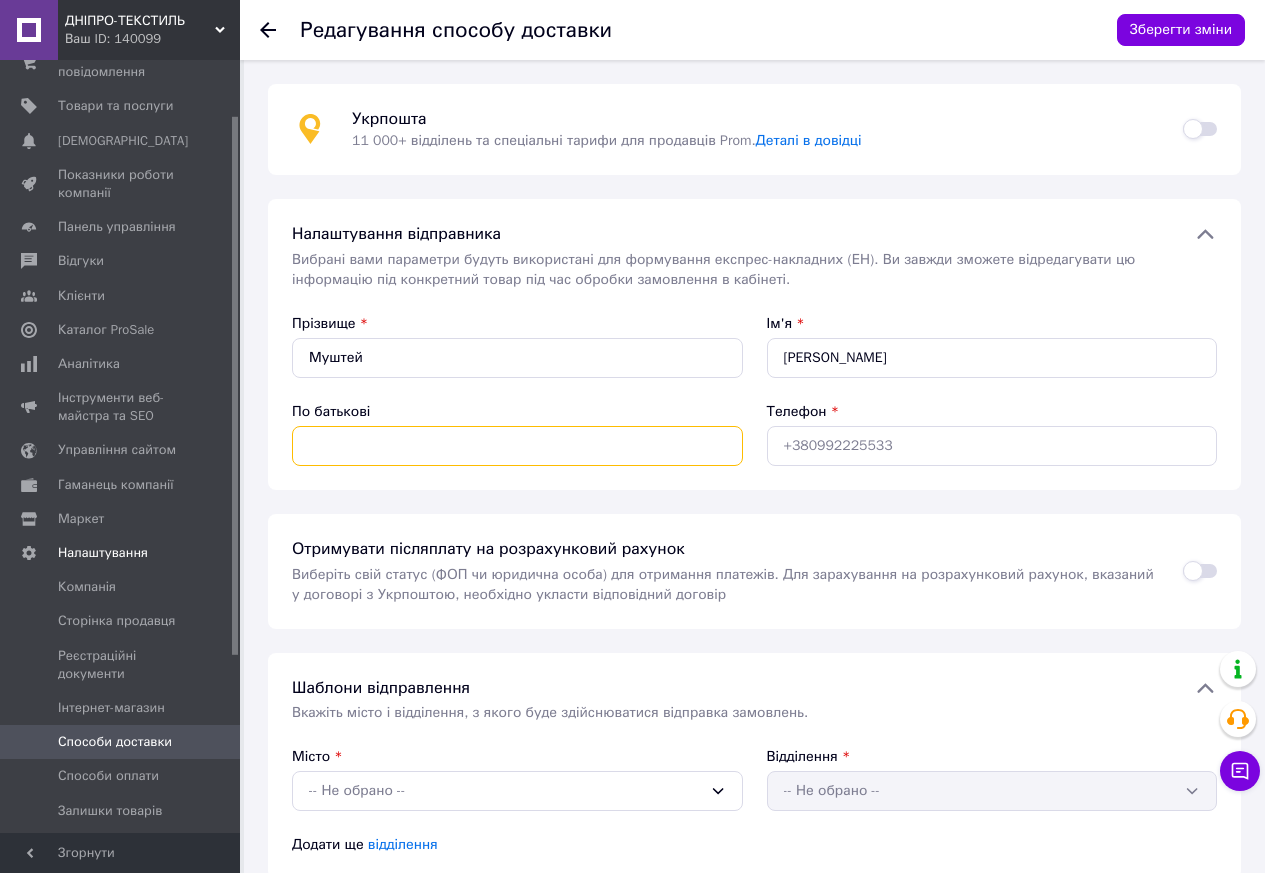 click on "По батькові" at bounding box center (517, 446) 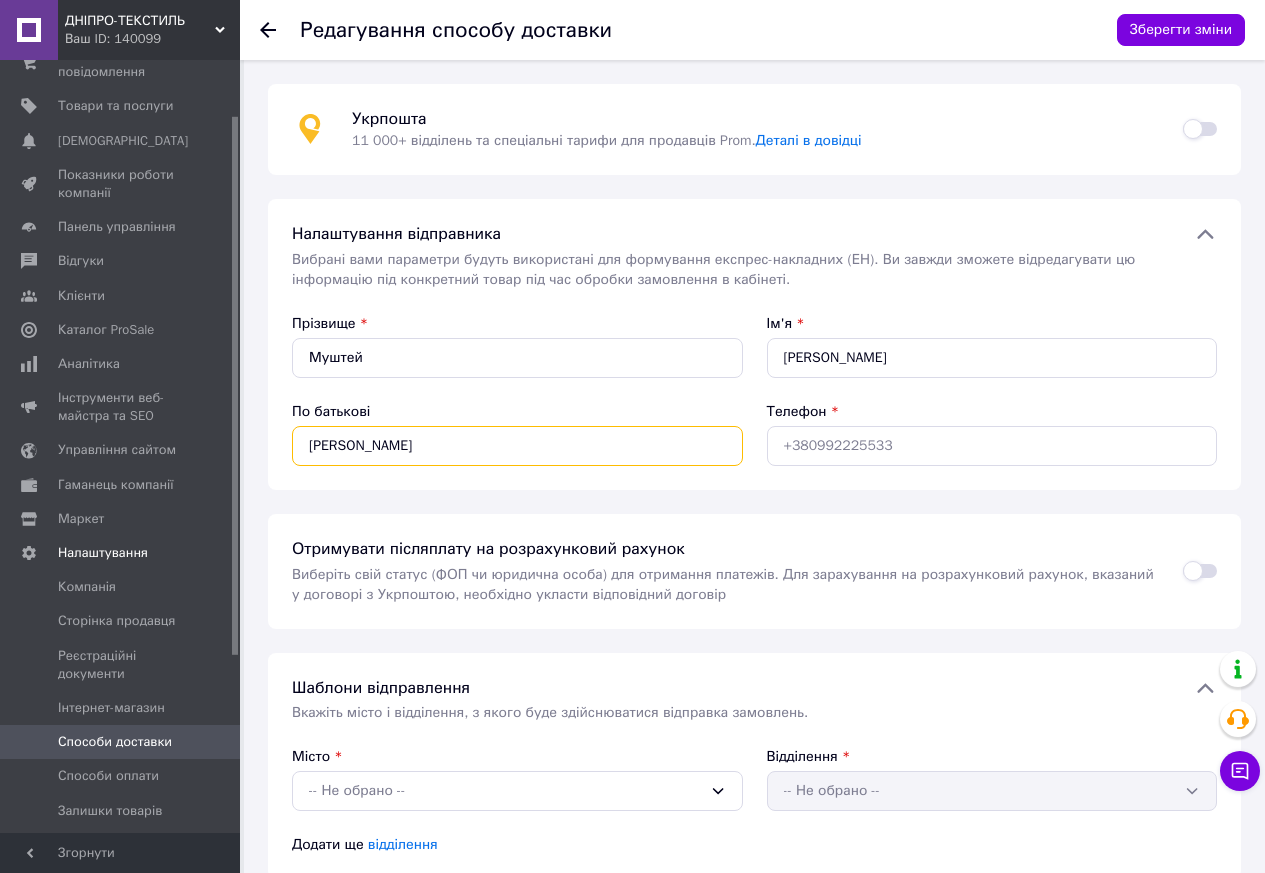 type on "[PERSON_NAME]" 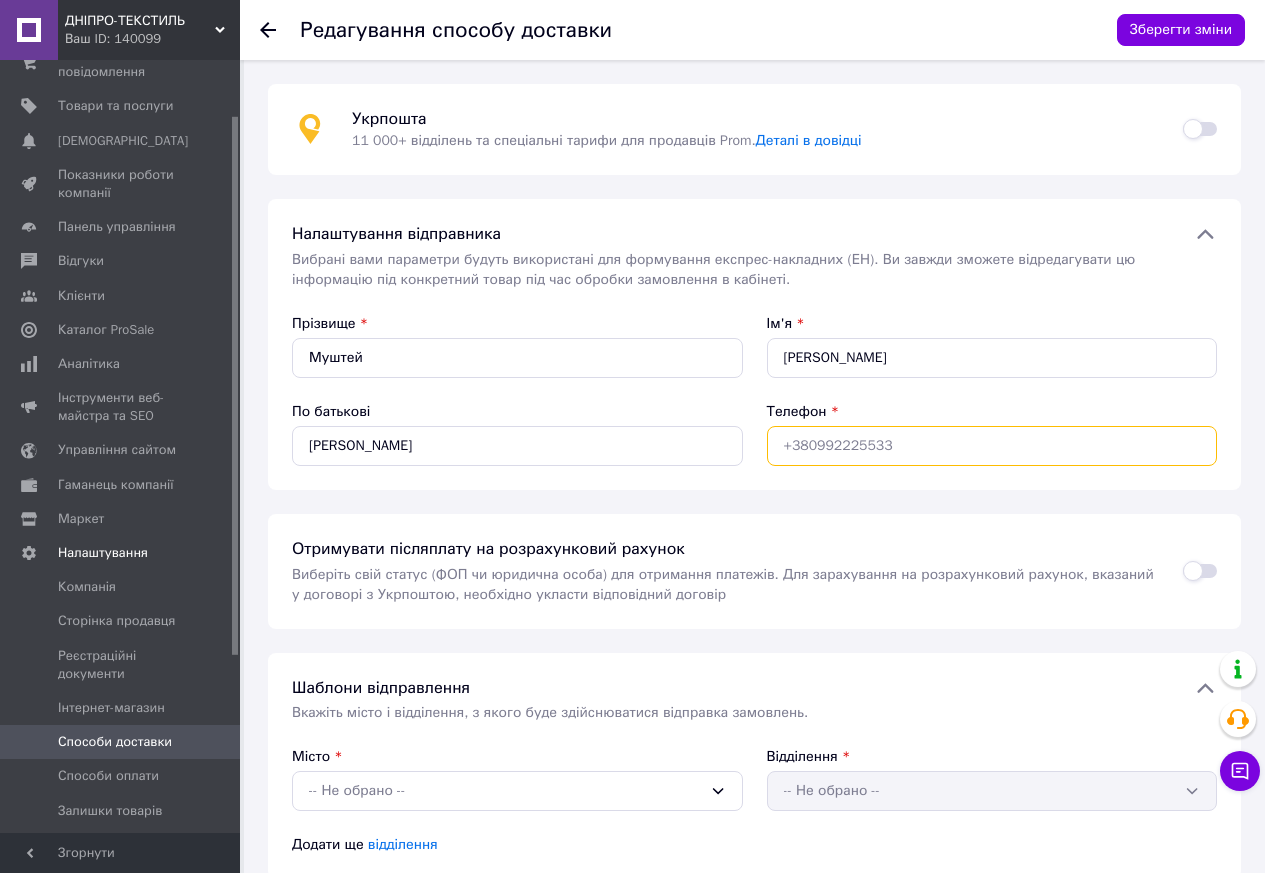click on "Телефон" at bounding box center (992, 446) 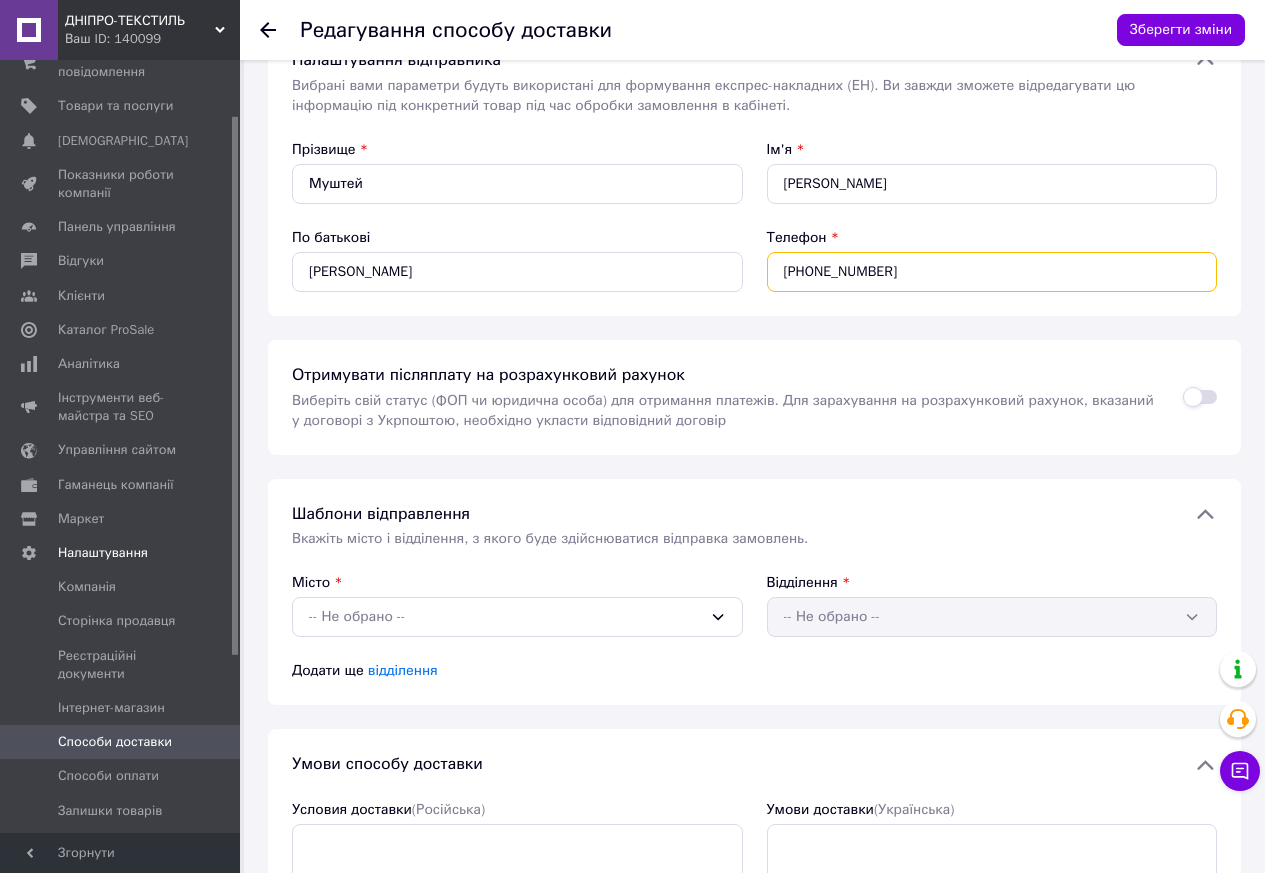 scroll, scrollTop: 233, scrollLeft: 0, axis: vertical 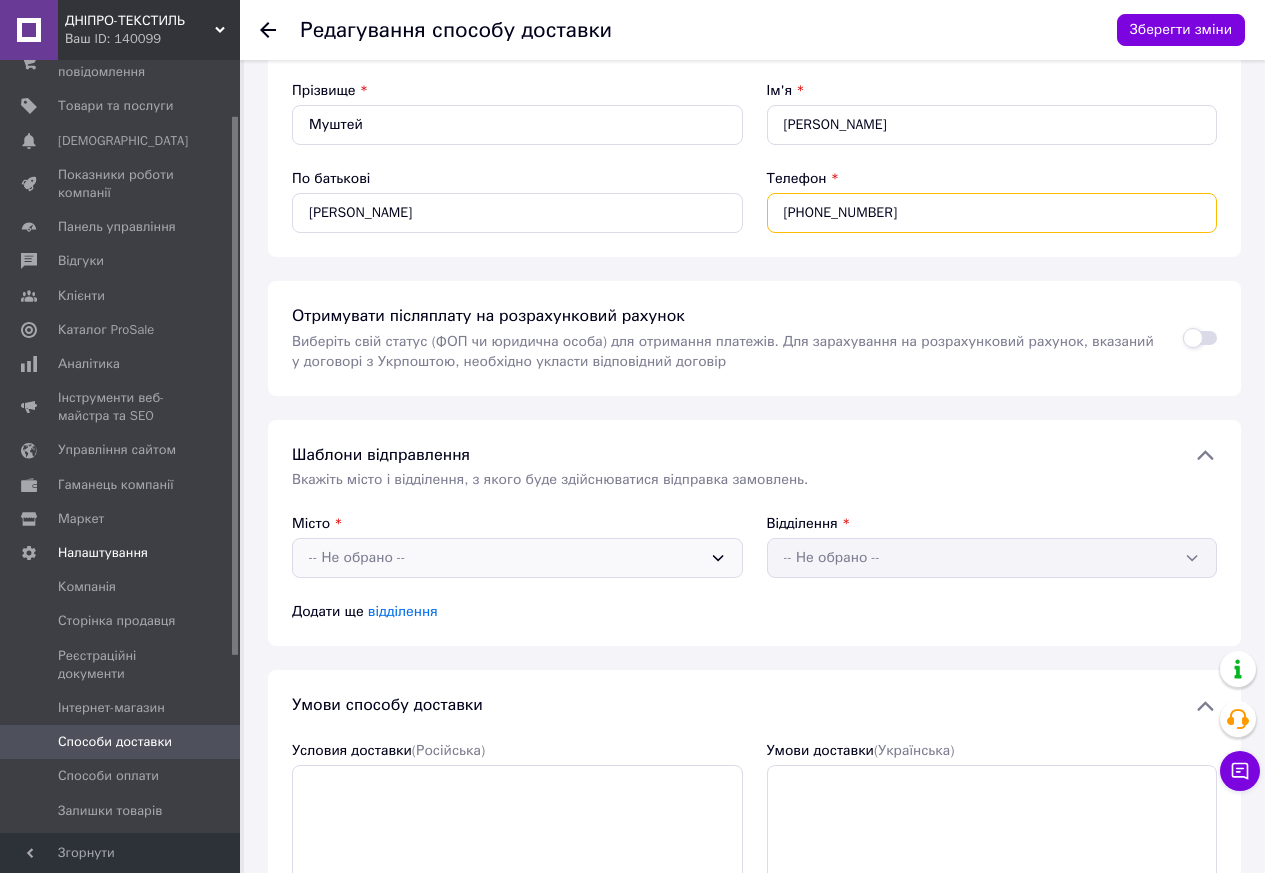 type on "[PHONE_NUMBER]" 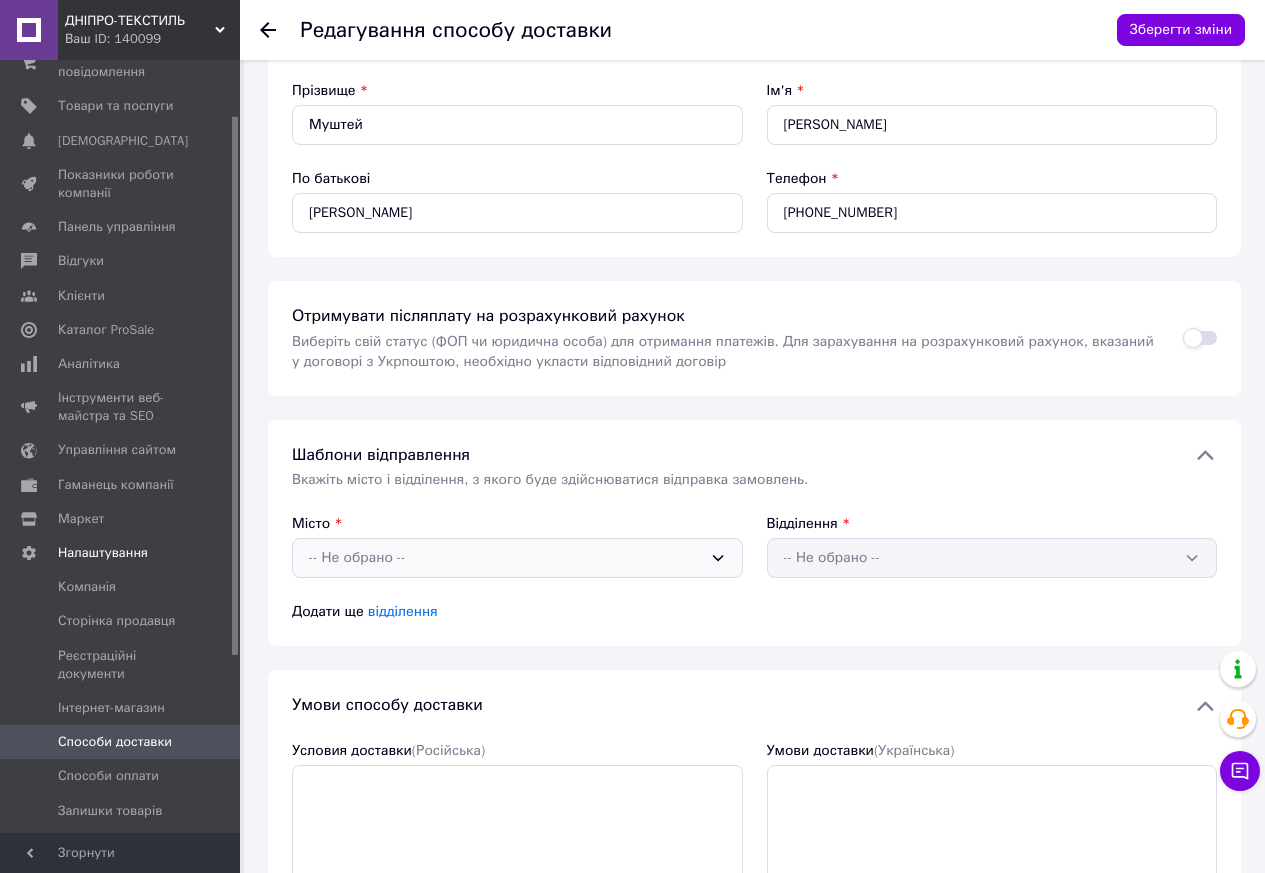 click on "-- Не обрано --" at bounding box center [505, 558] 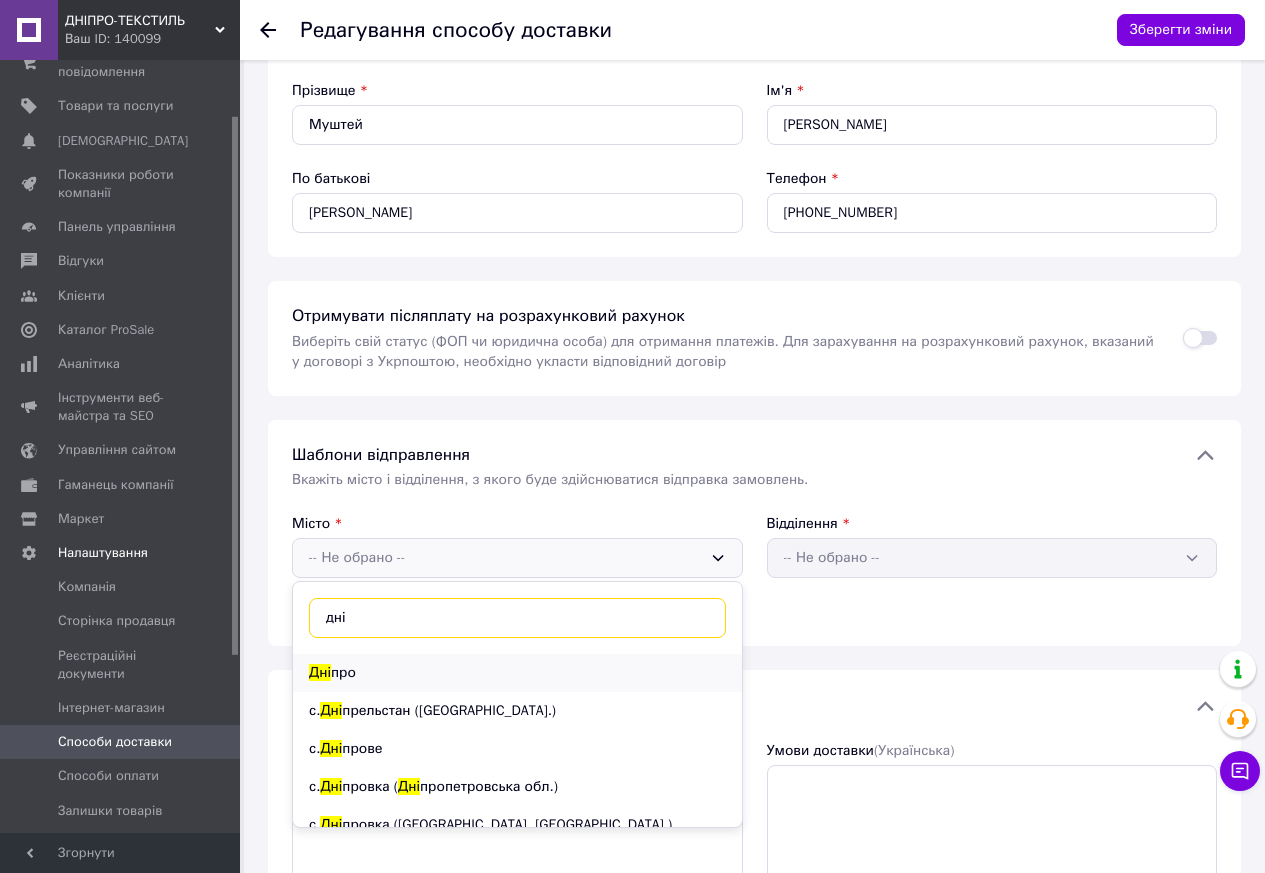 type on "дні" 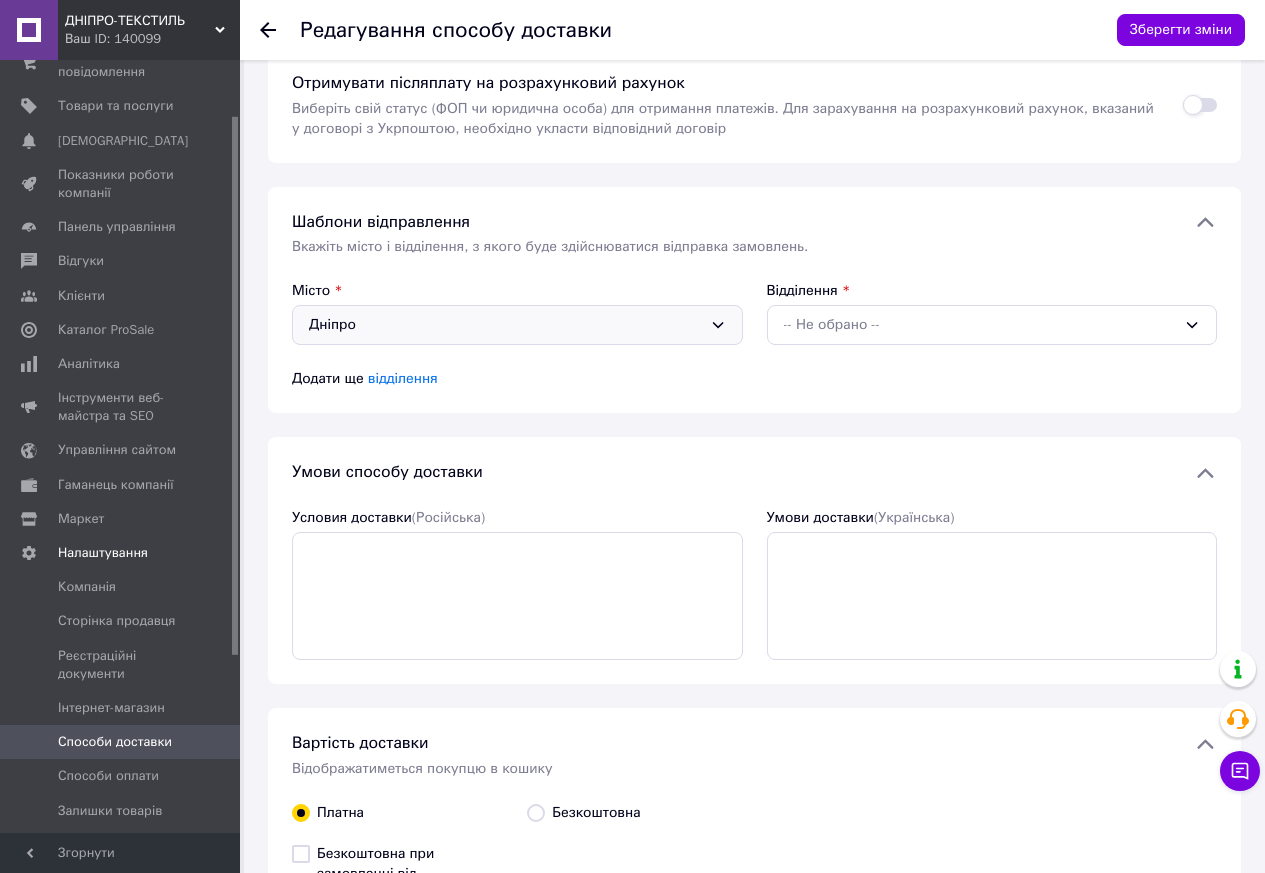 scroll, scrollTop: 467, scrollLeft: 0, axis: vertical 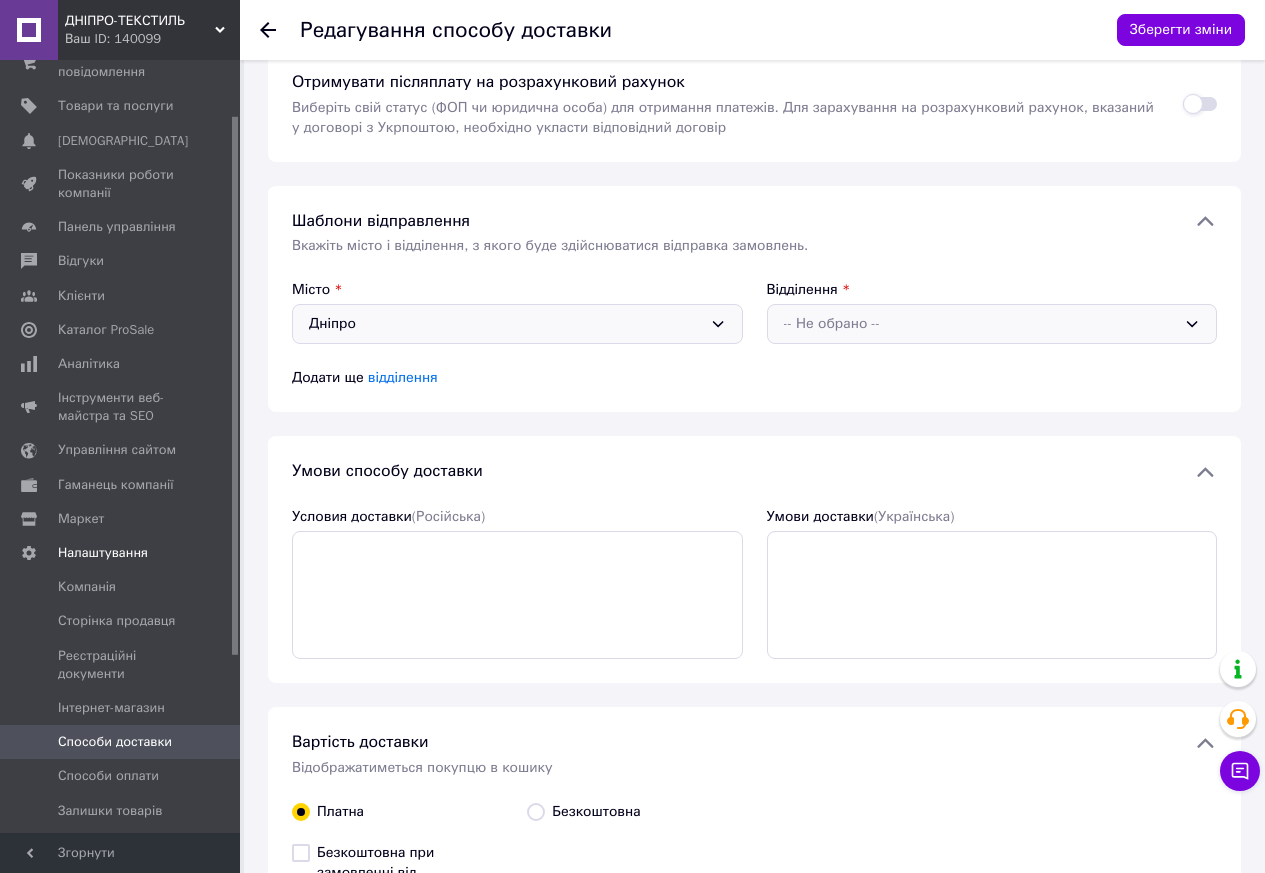 click on "-- Не обрано --" at bounding box center [980, 324] 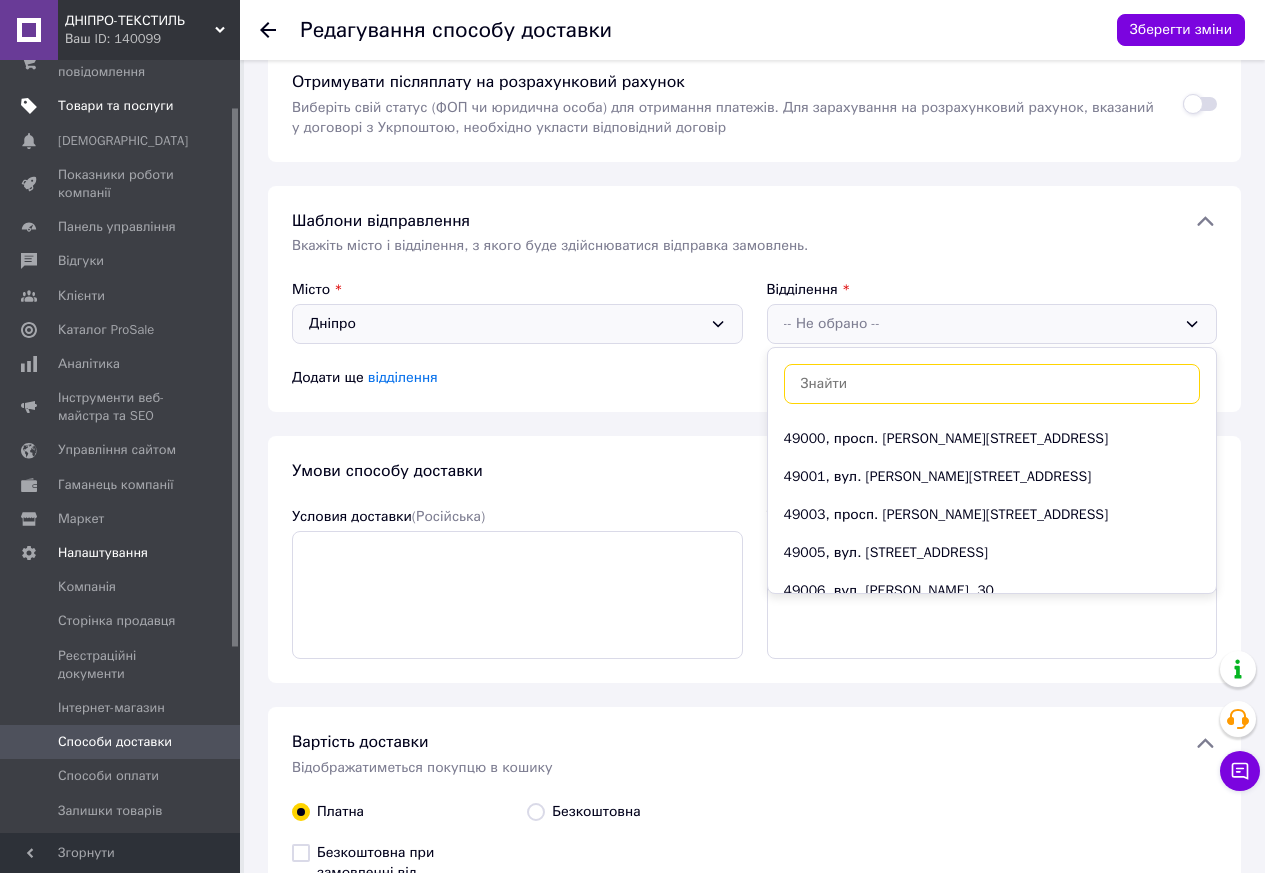 scroll, scrollTop: 0, scrollLeft: 0, axis: both 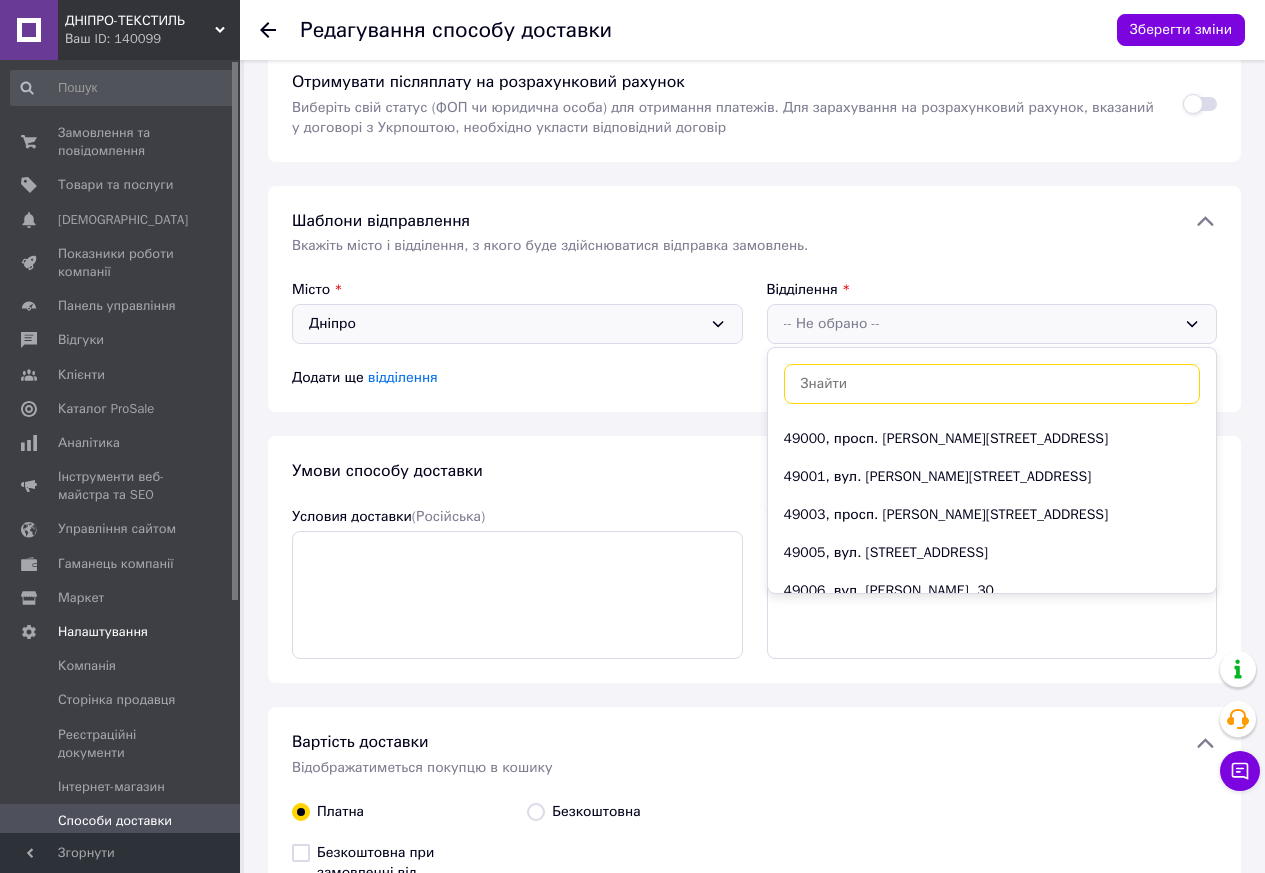 click at bounding box center (992, 384) 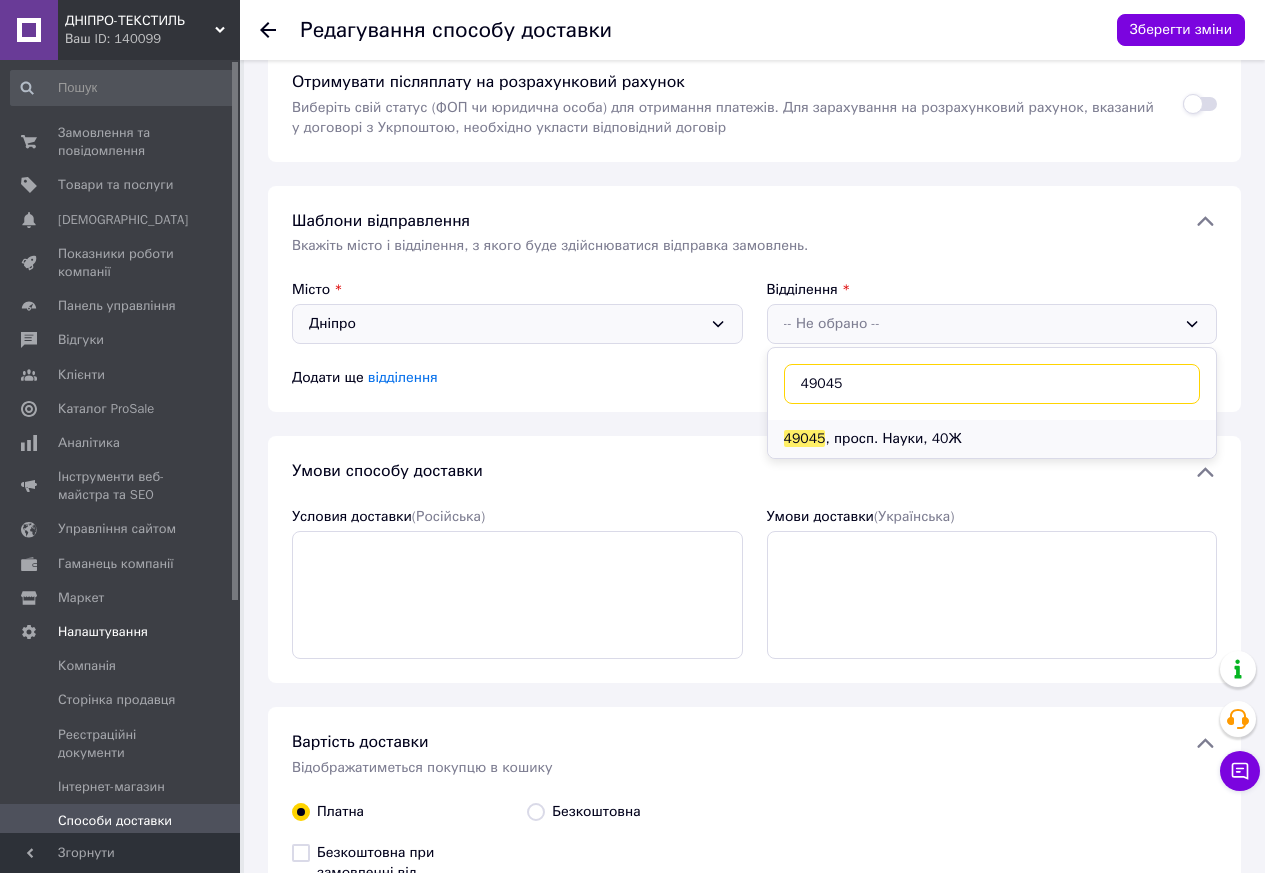 type on "49045" 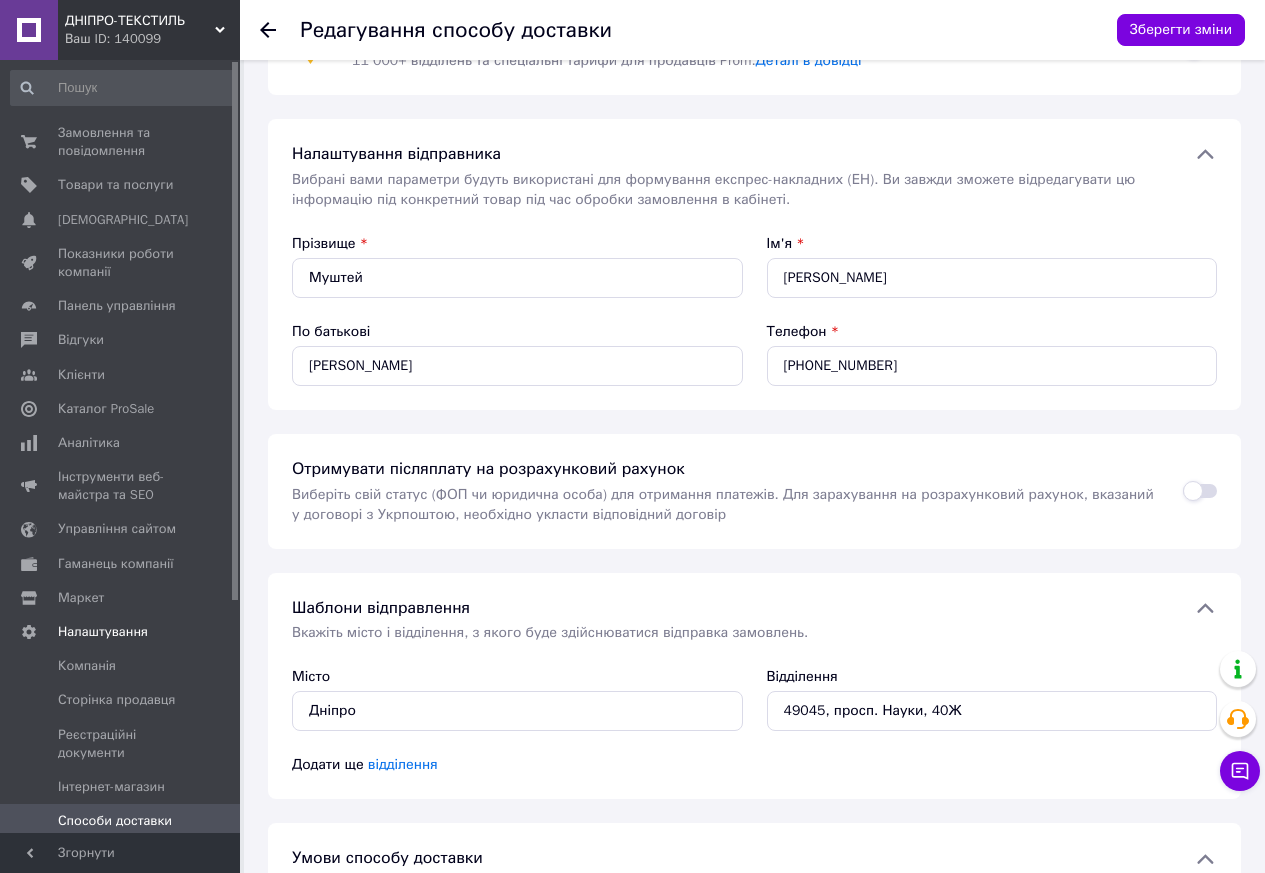 scroll, scrollTop: 0, scrollLeft: 0, axis: both 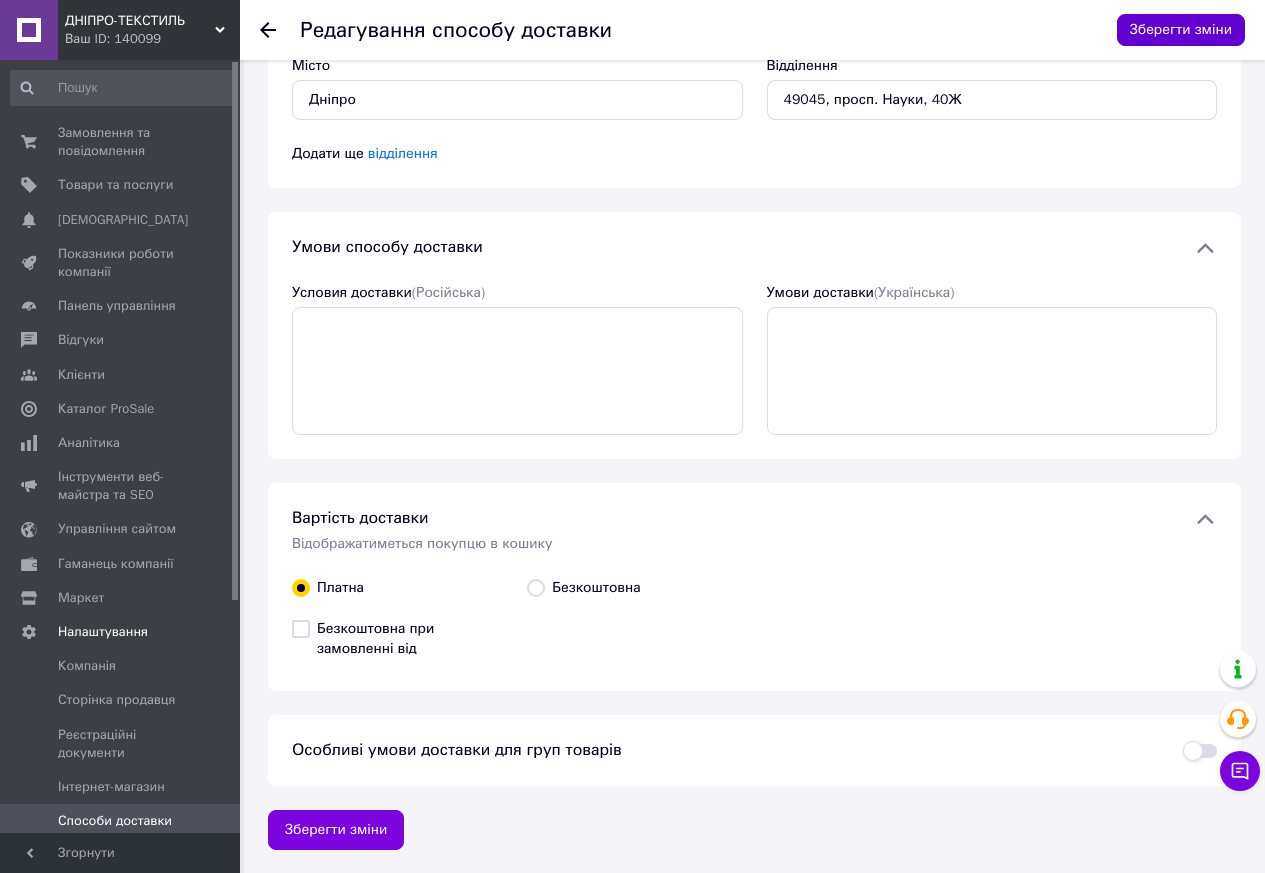 click on "Зберегти зміни" at bounding box center [1181, 30] 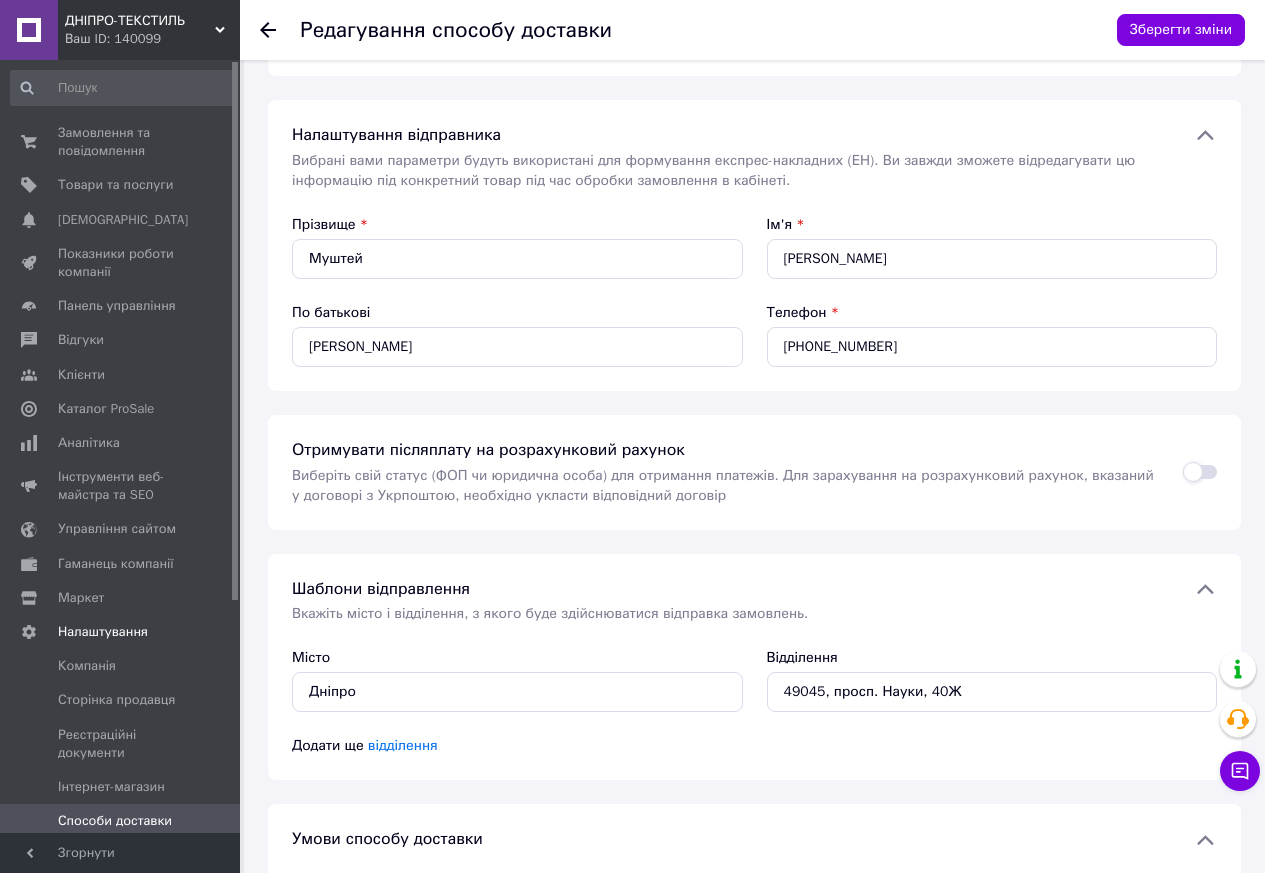 scroll, scrollTop: 0, scrollLeft: 0, axis: both 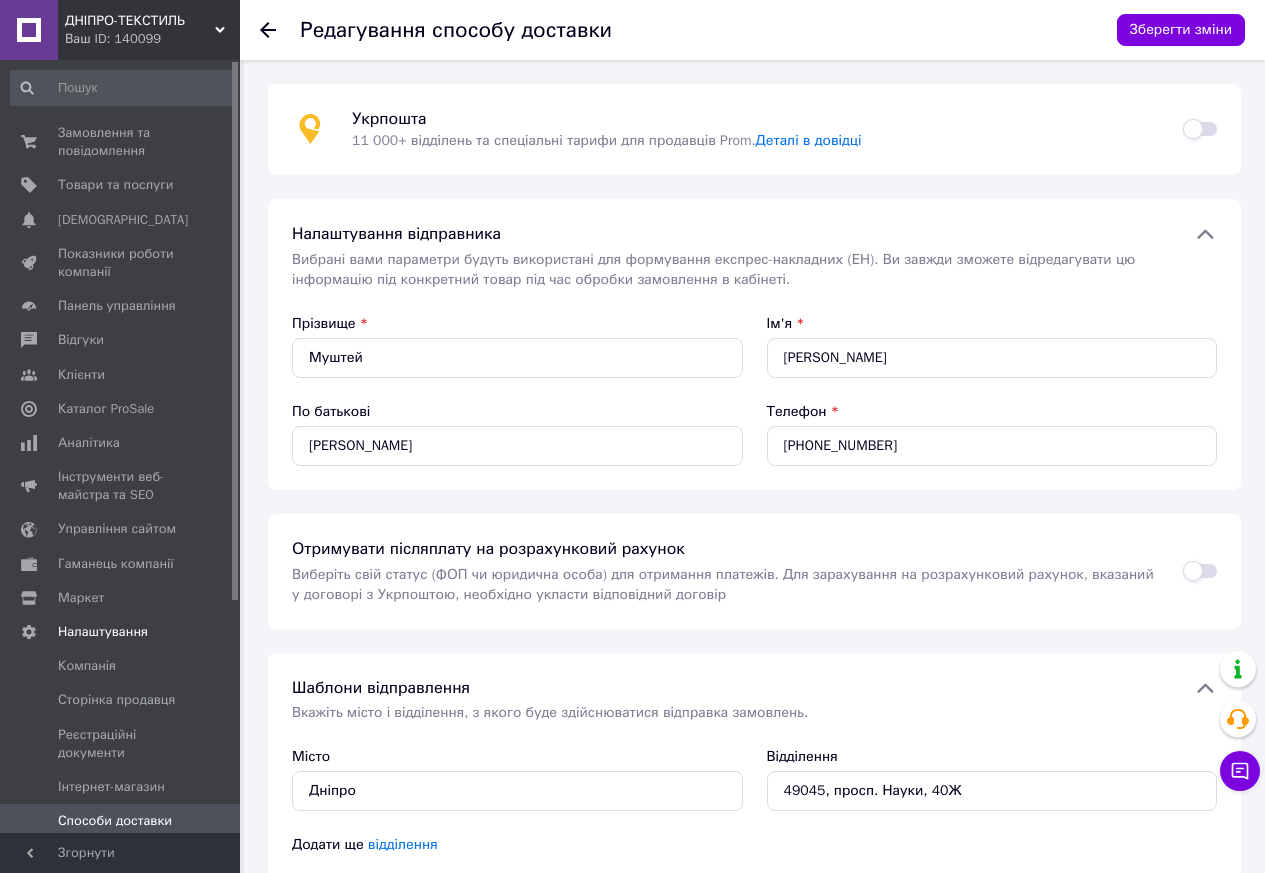click at bounding box center (1200, 129) 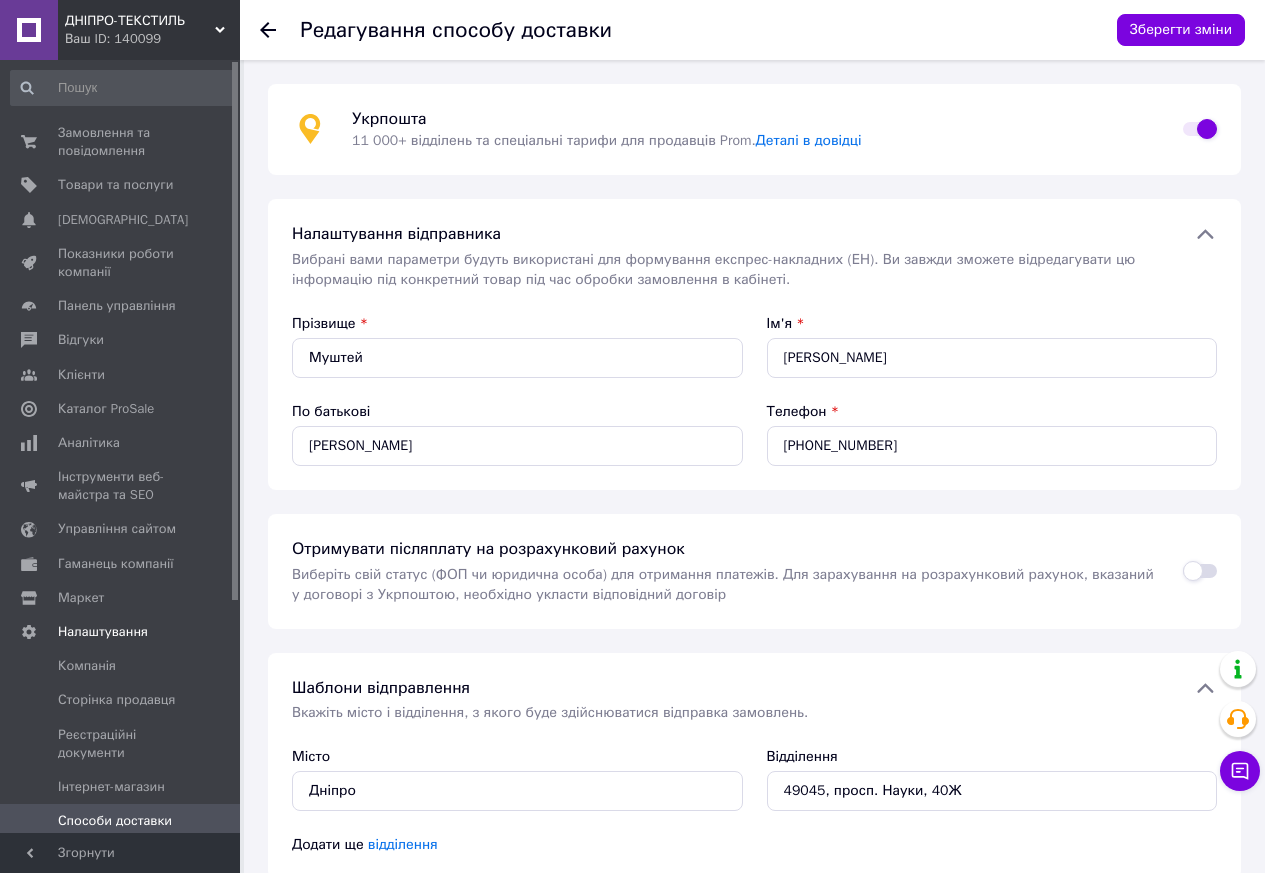 checkbox on "true" 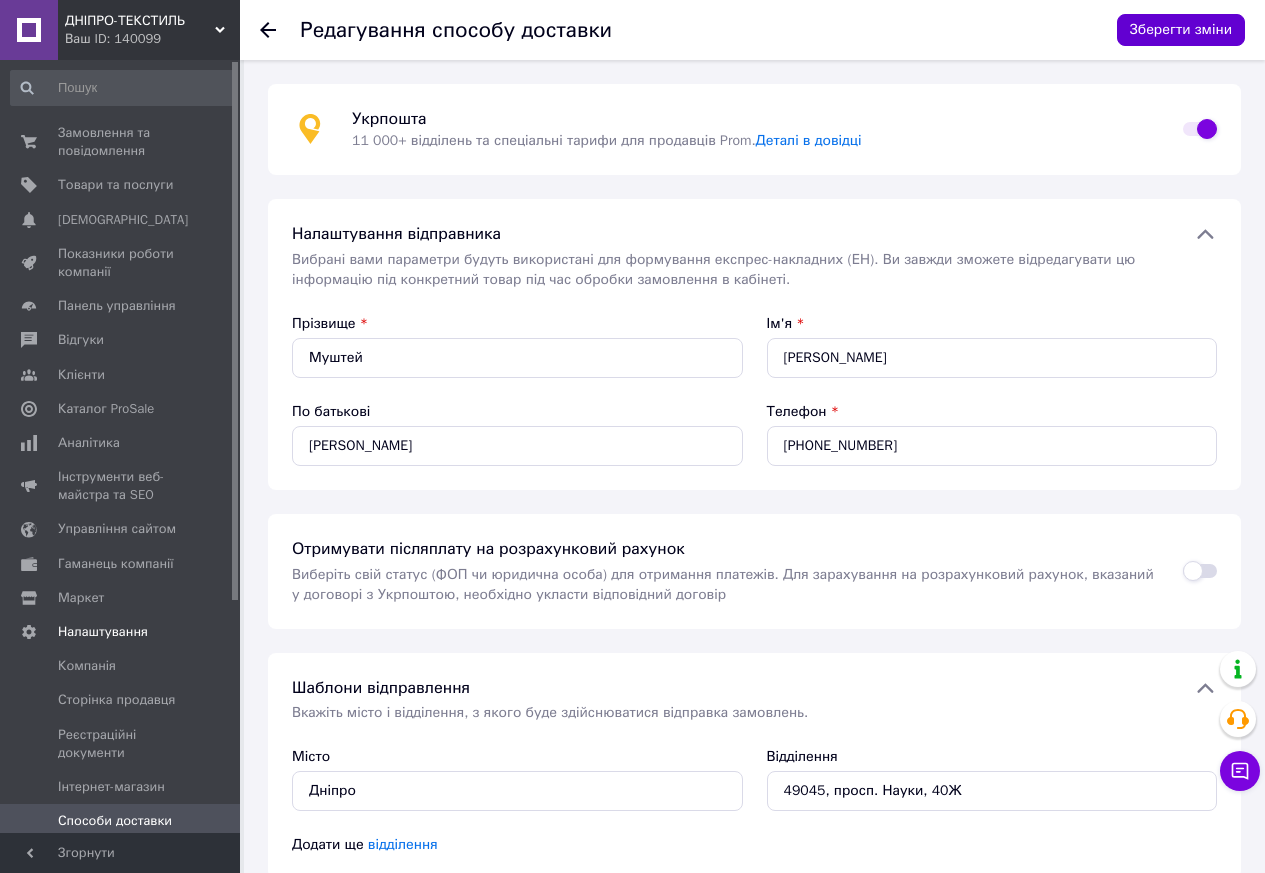 click on "Зберегти зміни" at bounding box center [1181, 30] 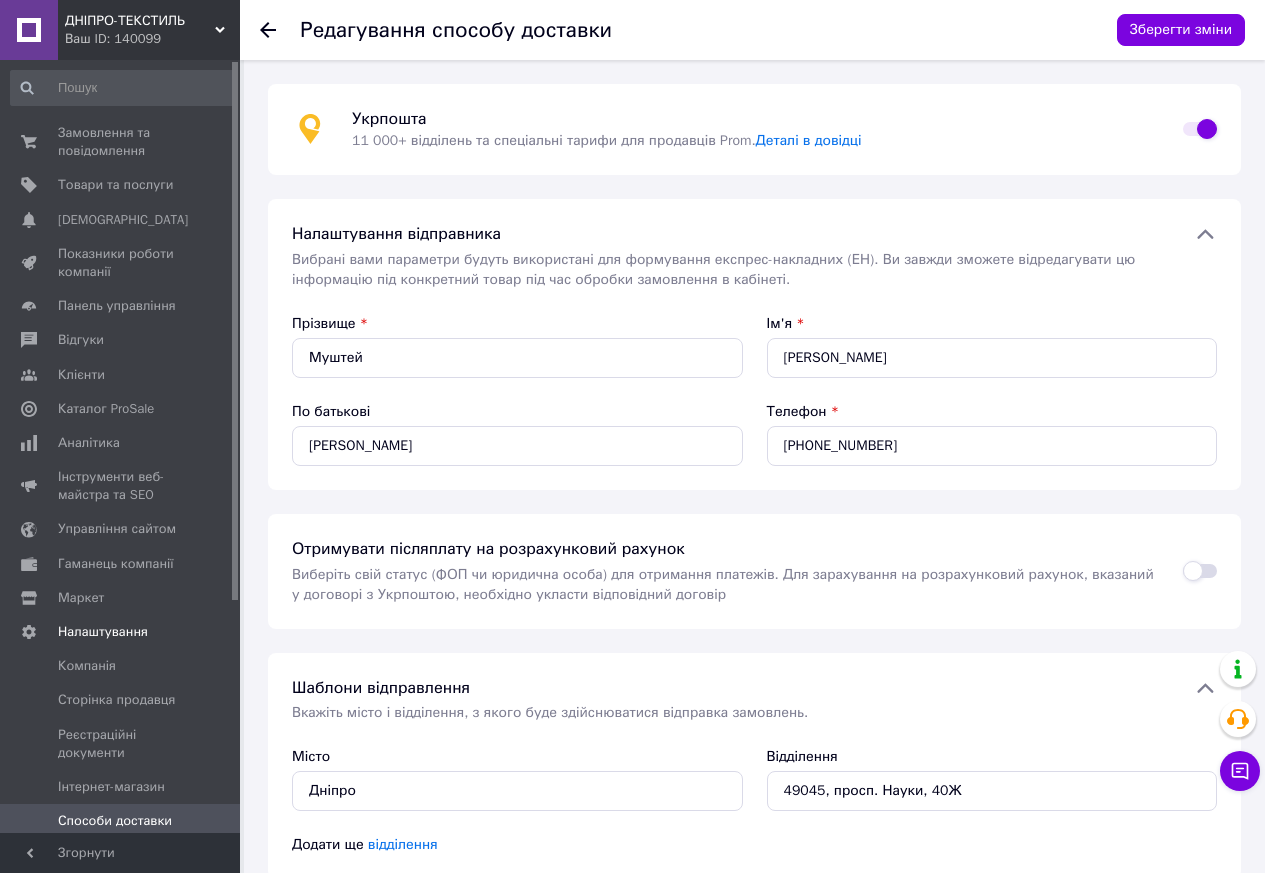 click 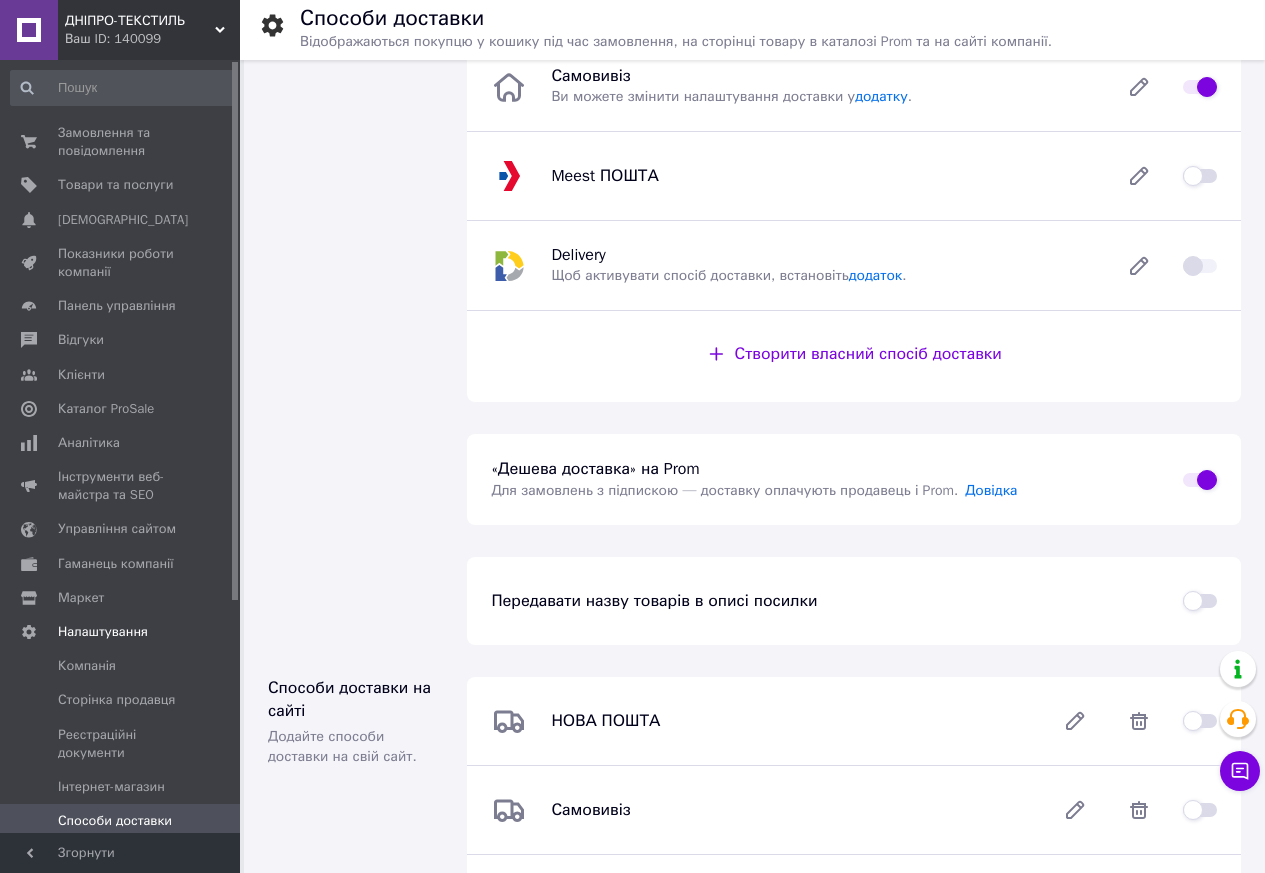 scroll, scrollTop: 519, scrollLeft: 0, axis: vertical 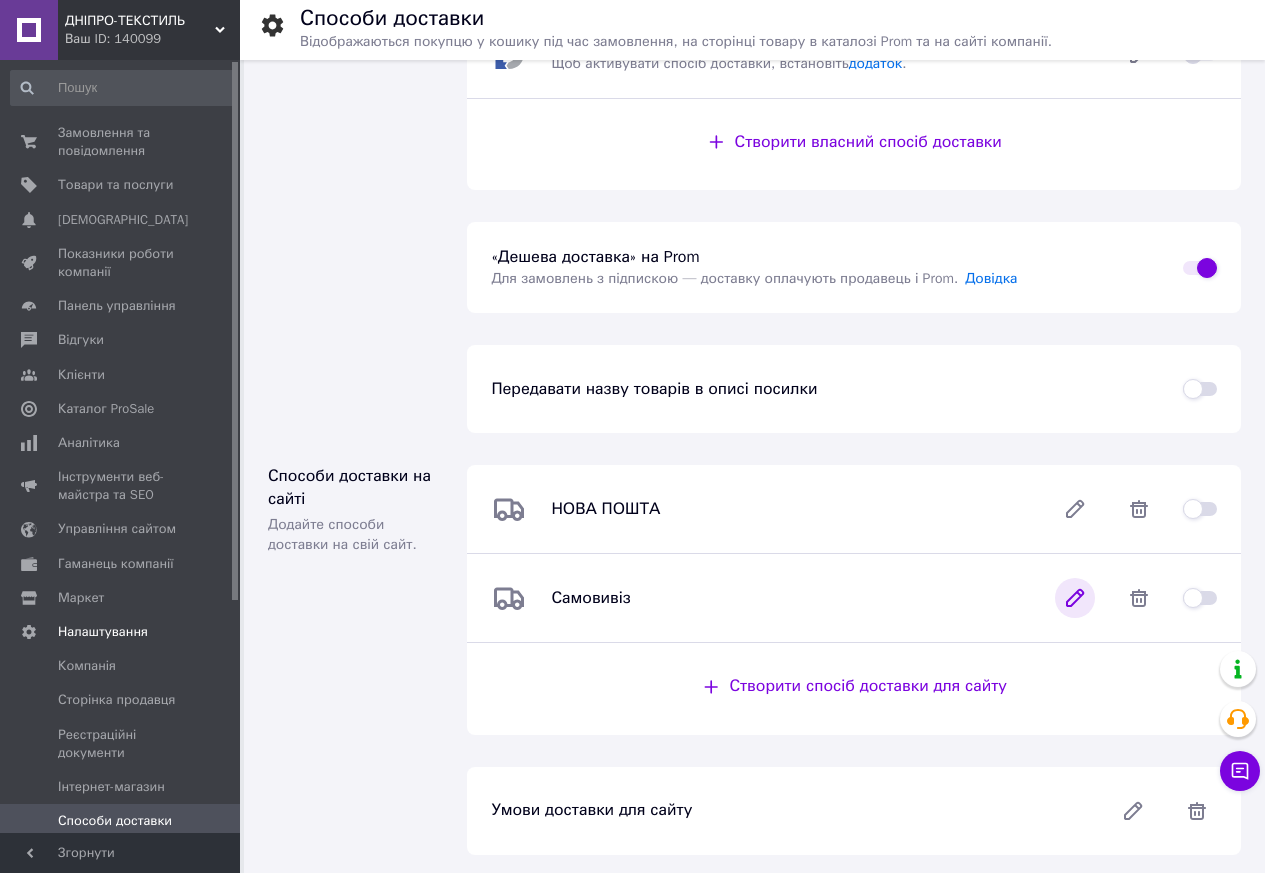 click 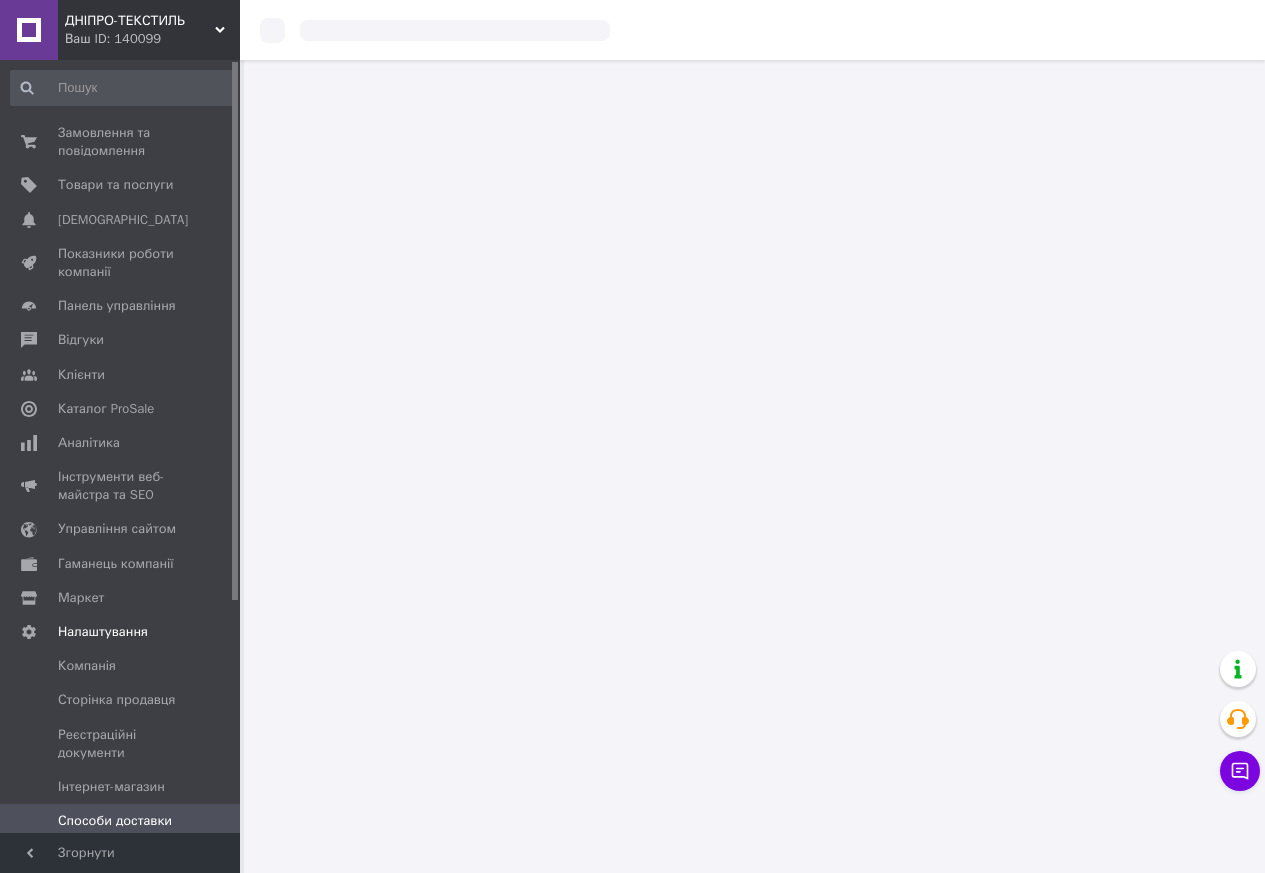 scroll, scrollTop: 0, scrollLeft: 0, axis: both 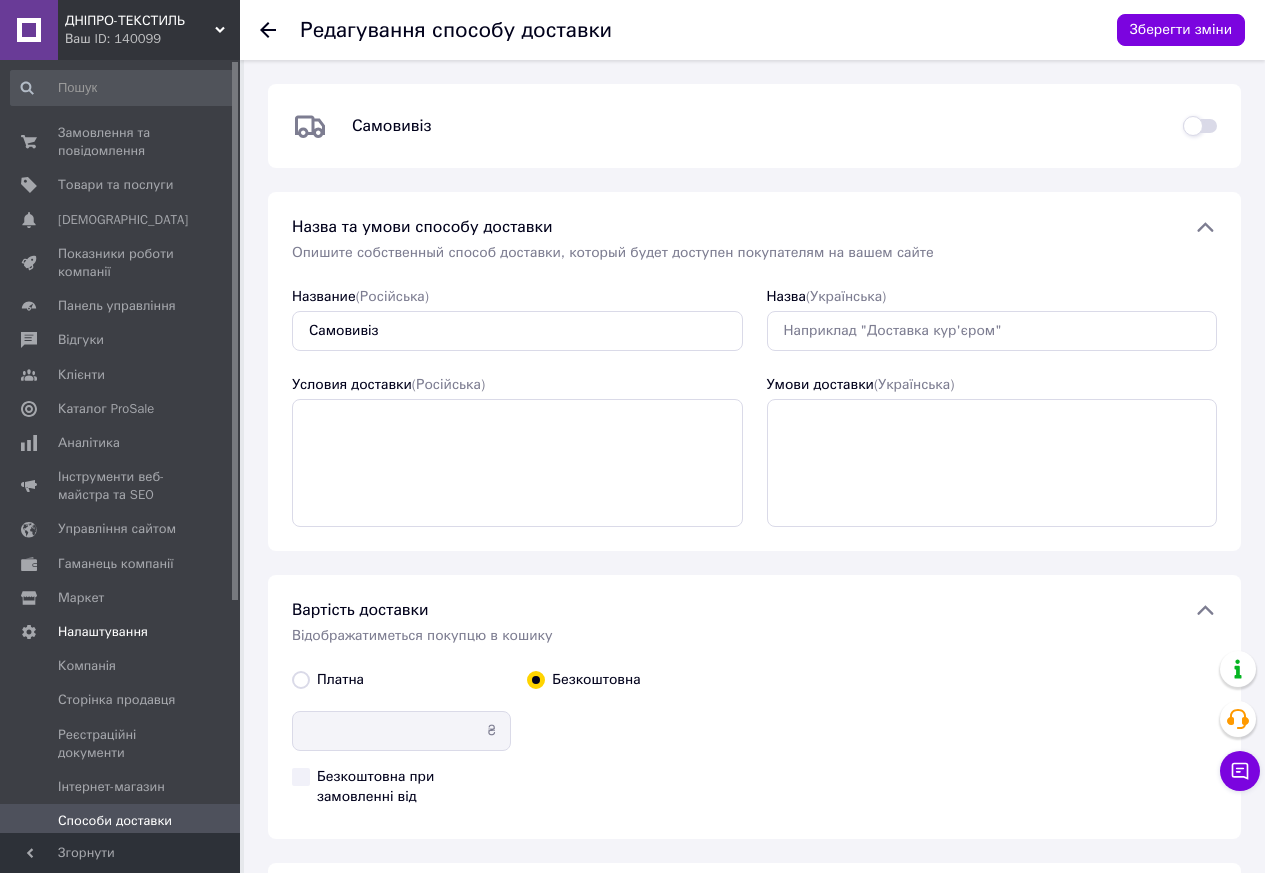 click 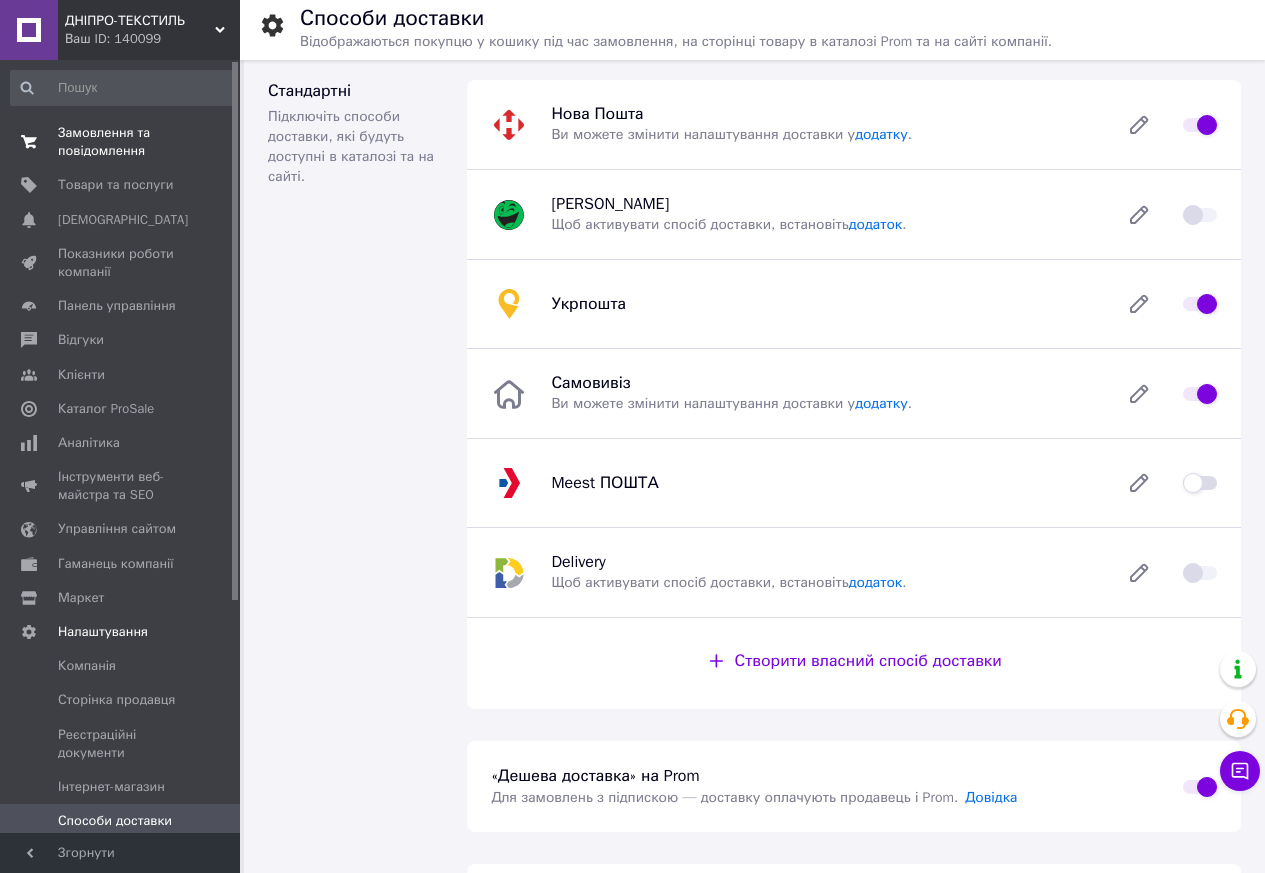 click on "Замовлення та повідомлення" at bounding box center [121, 142] 